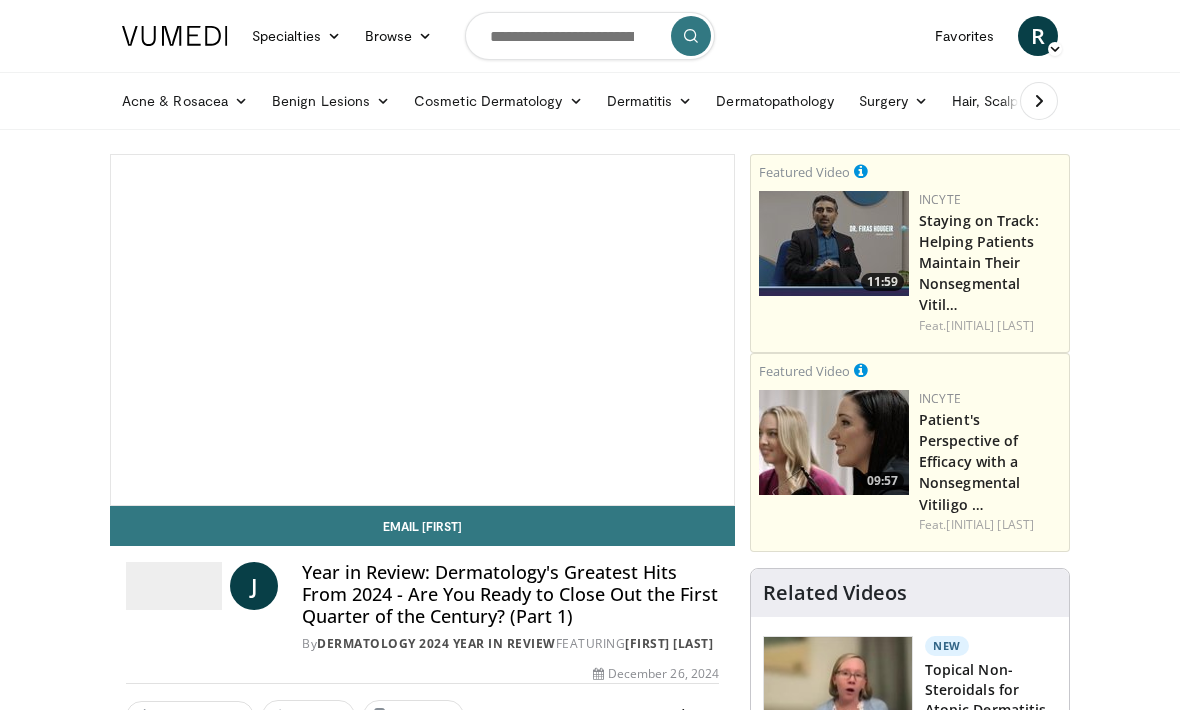 scroll, scrollTop: 0, scrollLeft: 0, axis: both 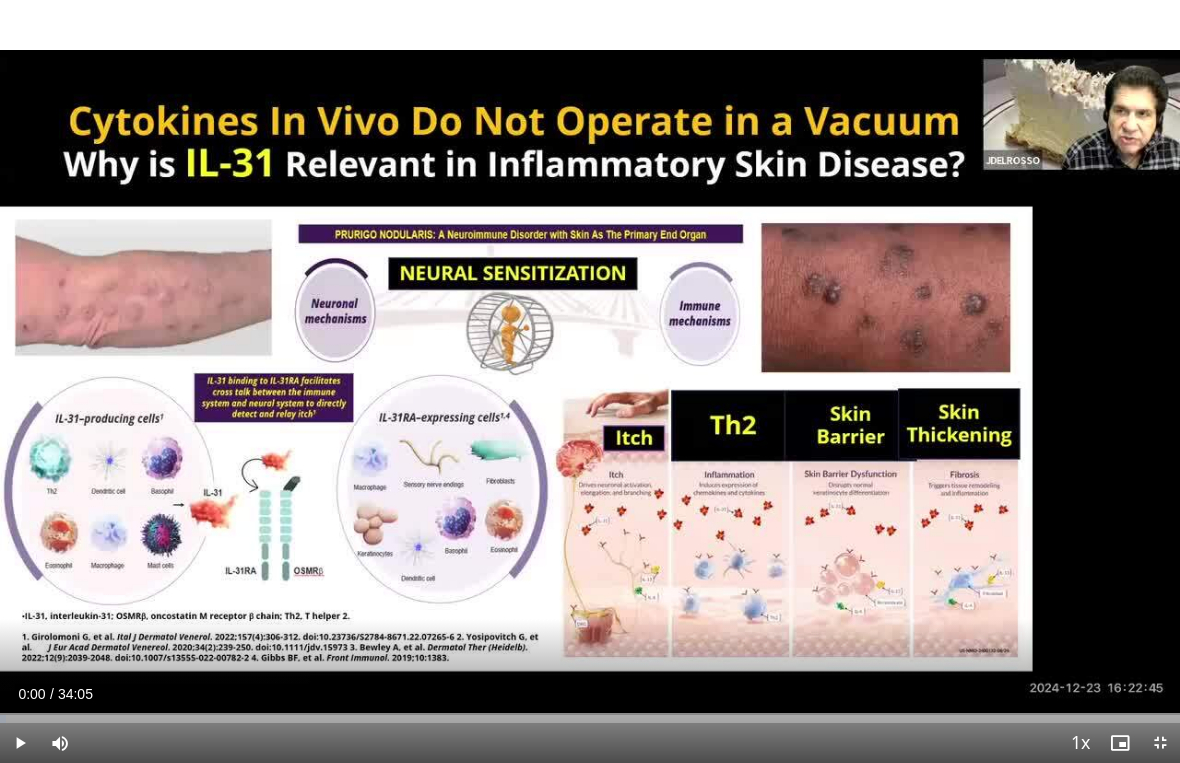 click at bounding box center [590, 382] 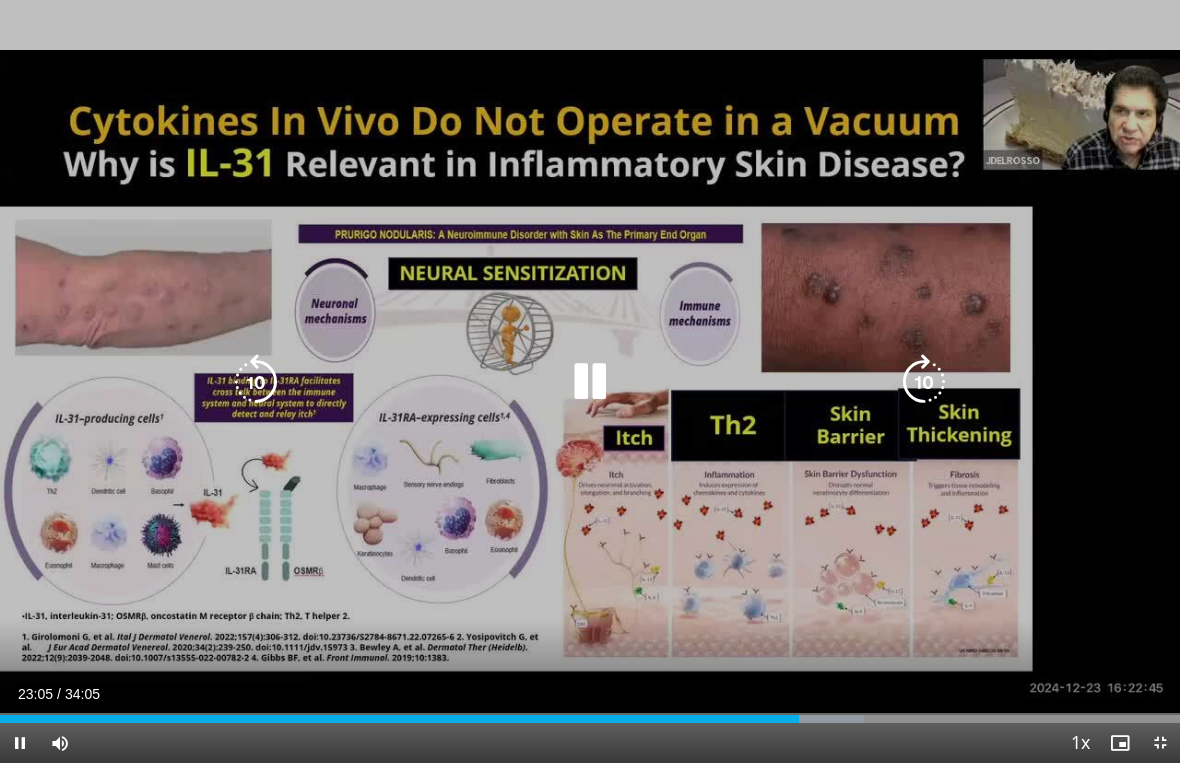 click at bounding box center [256, 382] 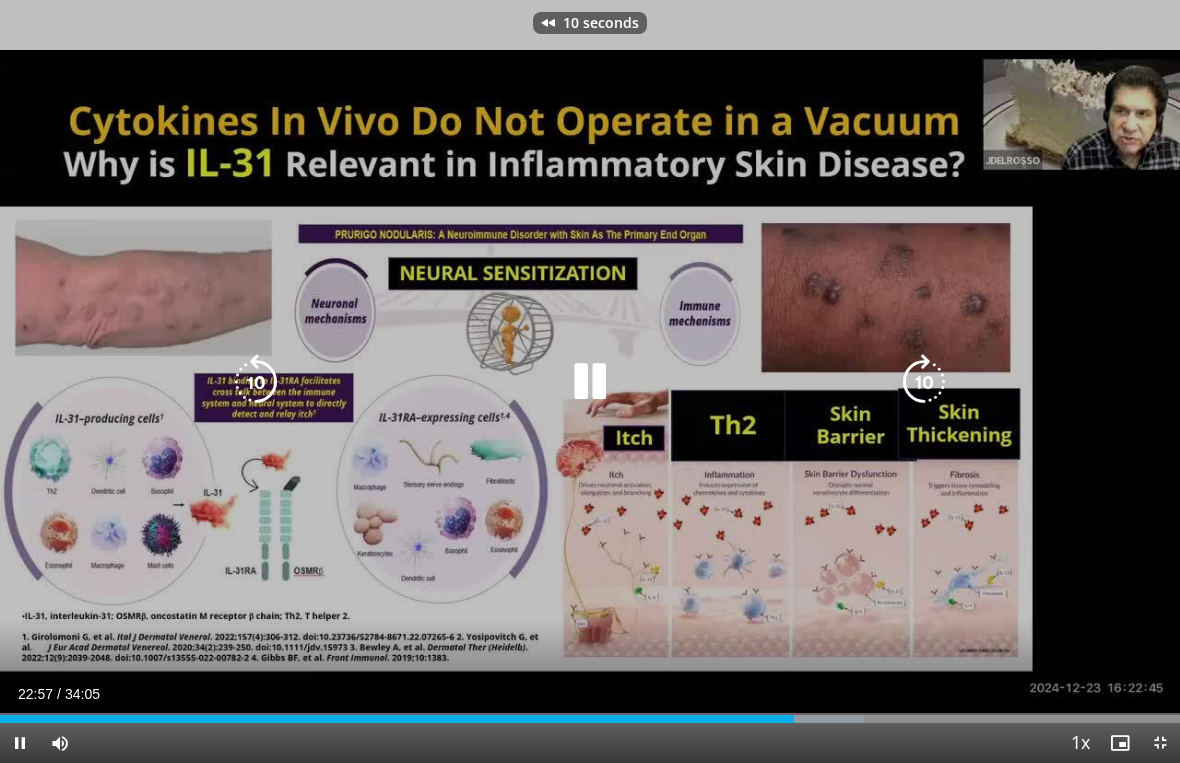 click at bounding box center [256, 382] 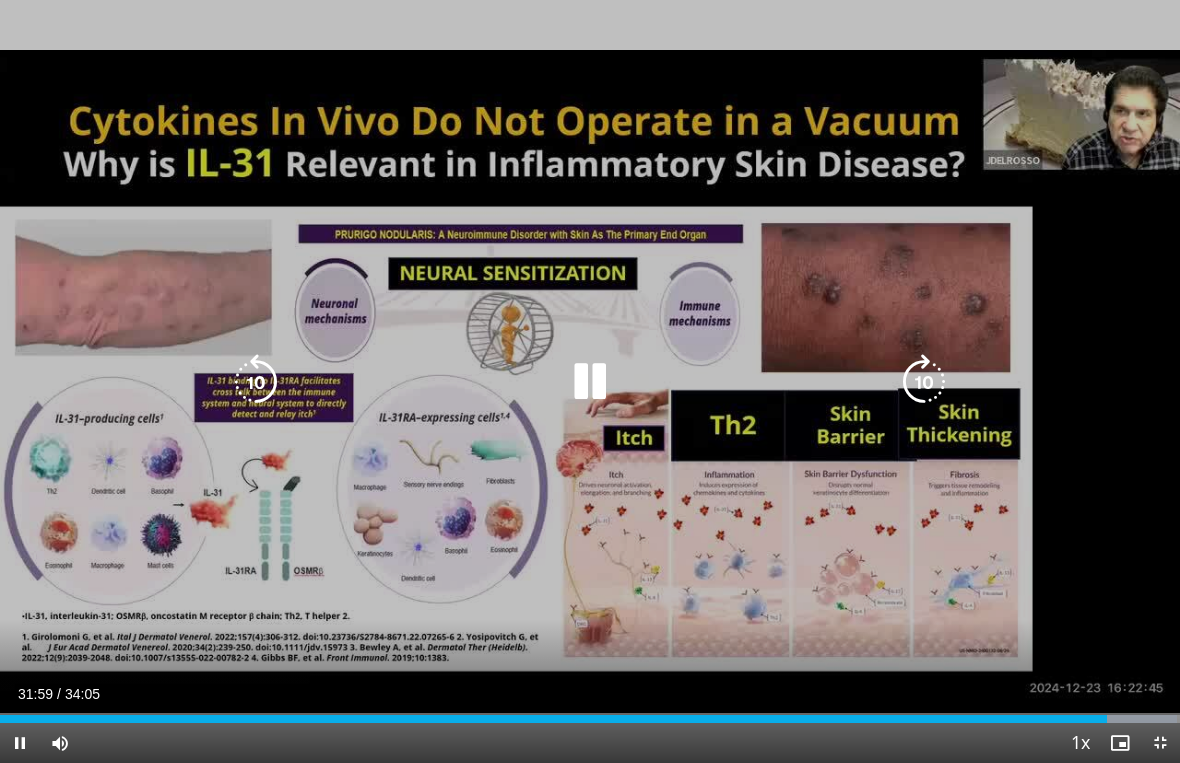 click on "10 seconds
Tap to unmute" at bounding box center (590, 381) 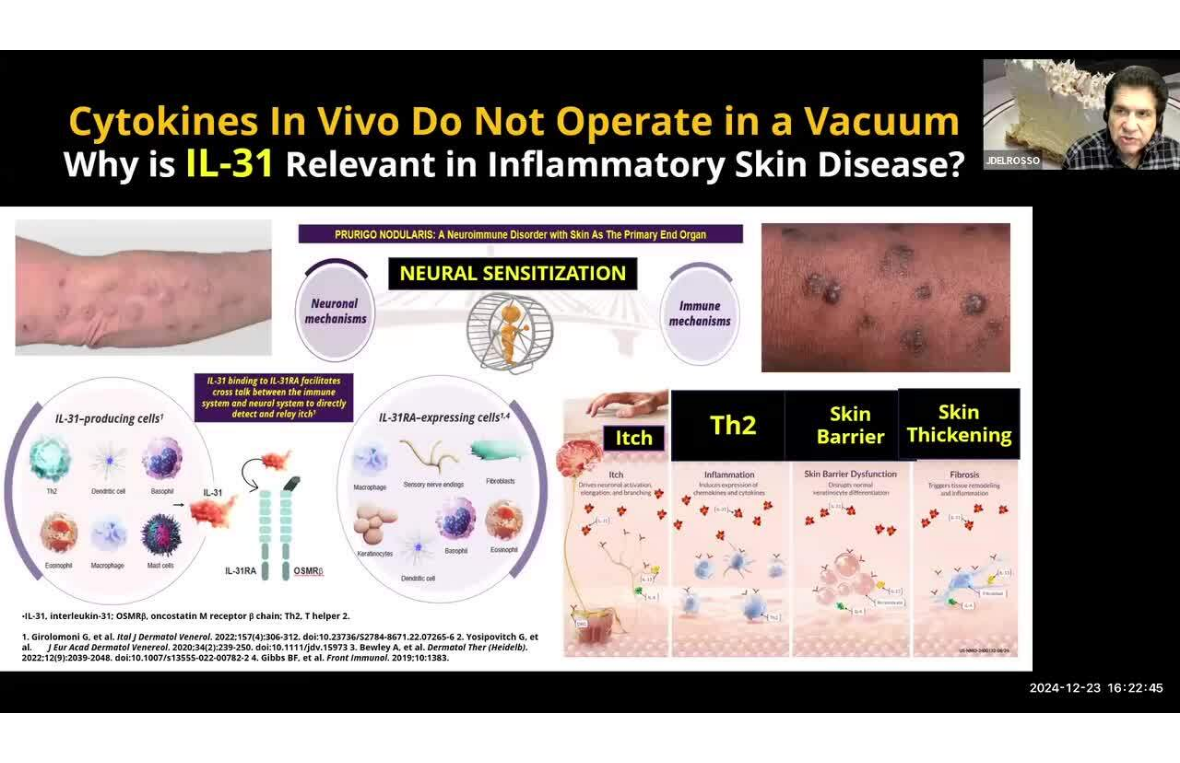 click on "10 seconds
Tap to unmute" at bounding box center (590, 381) 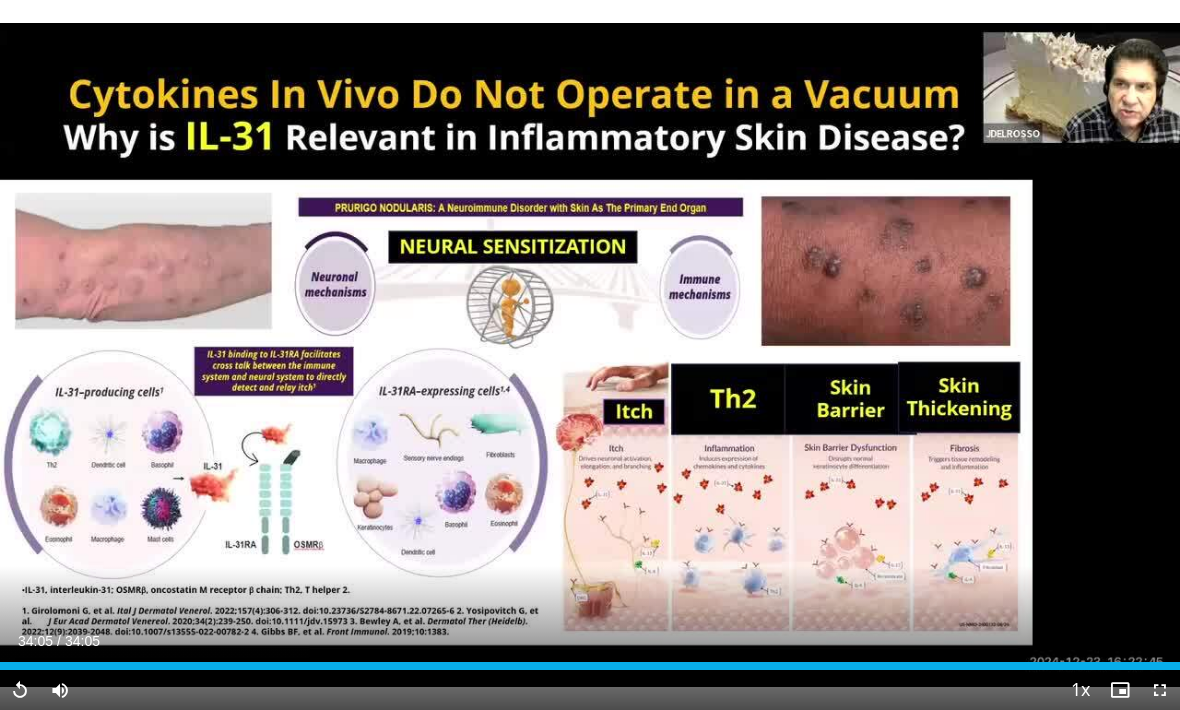 scroll, scrollTop: 96, scrollLeft: 0, axis: vertical 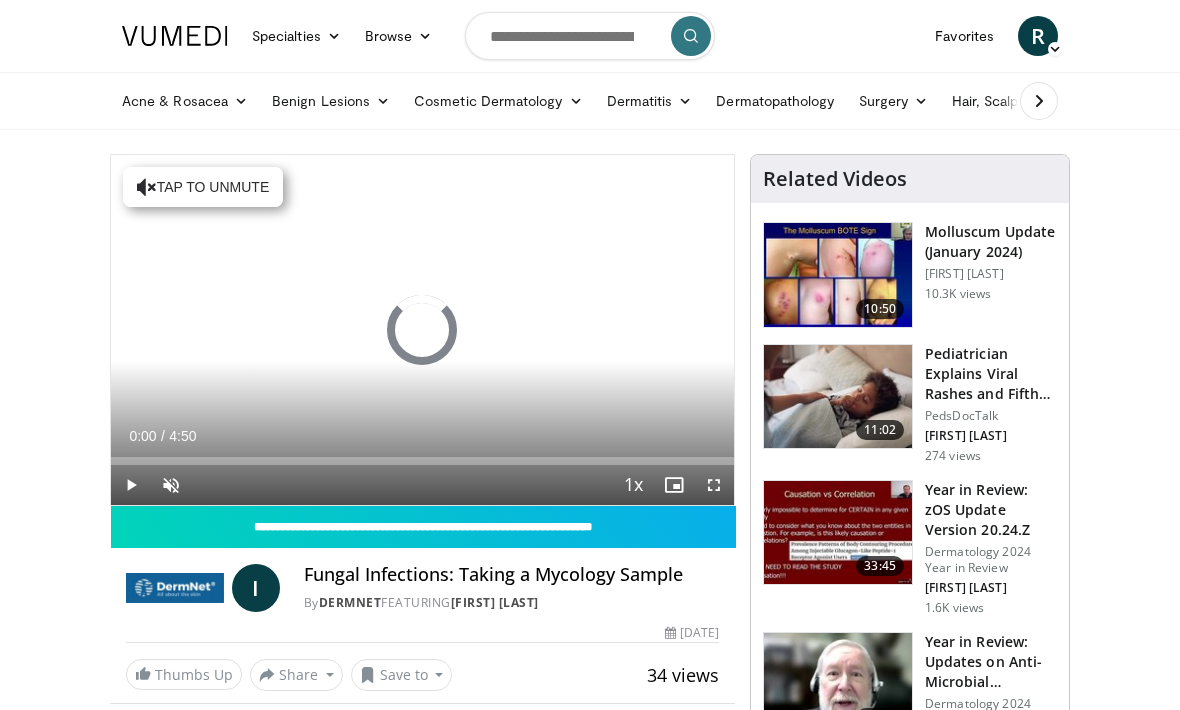 click at bounding box center [714, 485] 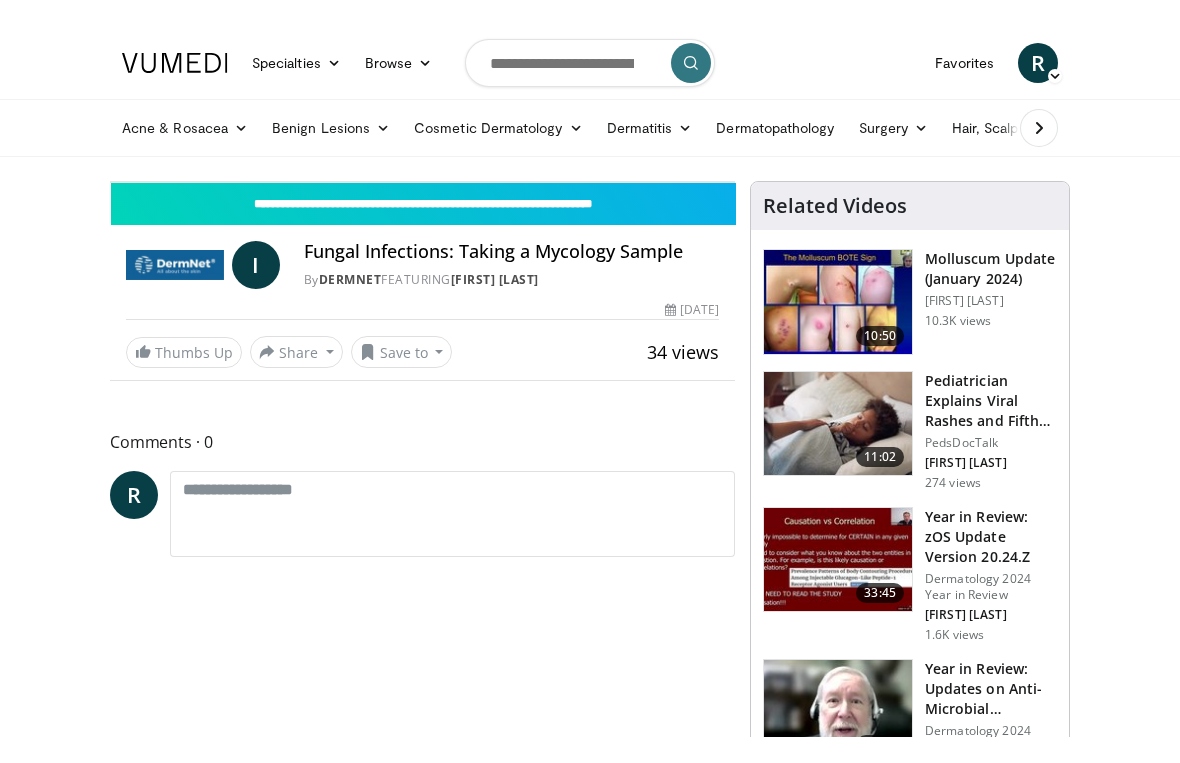 scroll, scrollTop: 24, scrollLeft: 0, axis: vertical 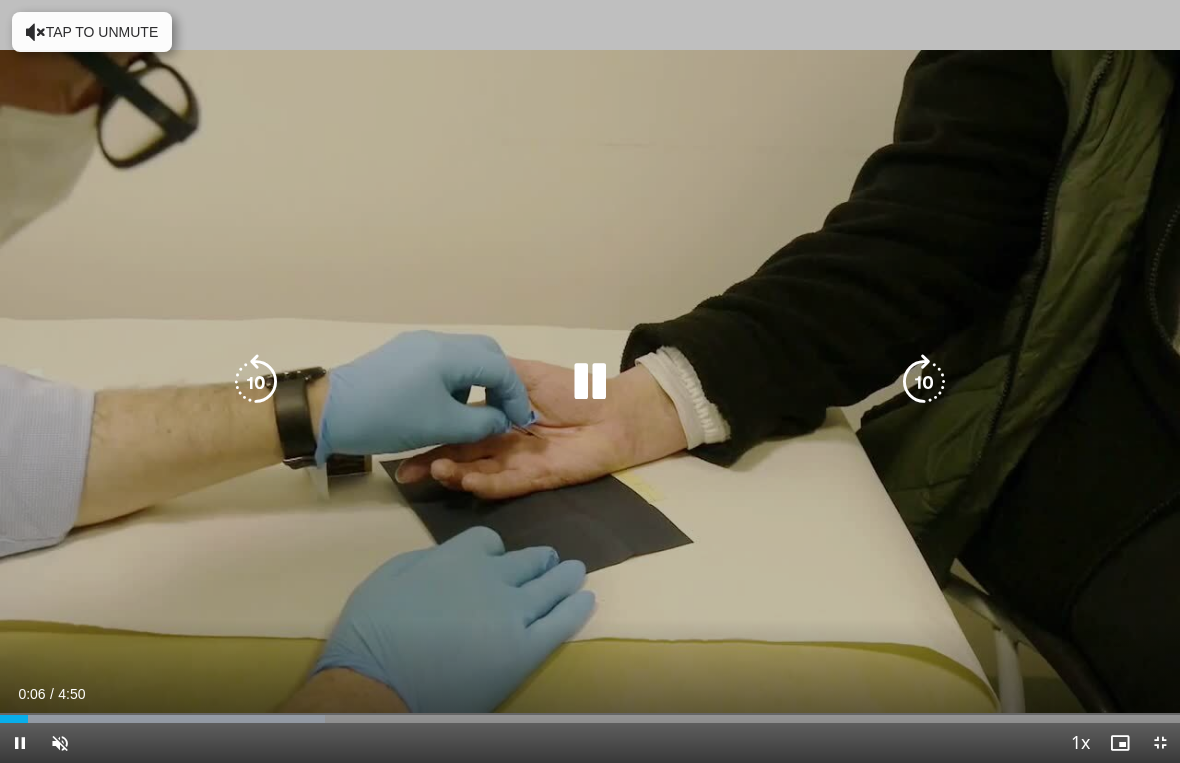click at bounding box center (924, 382) 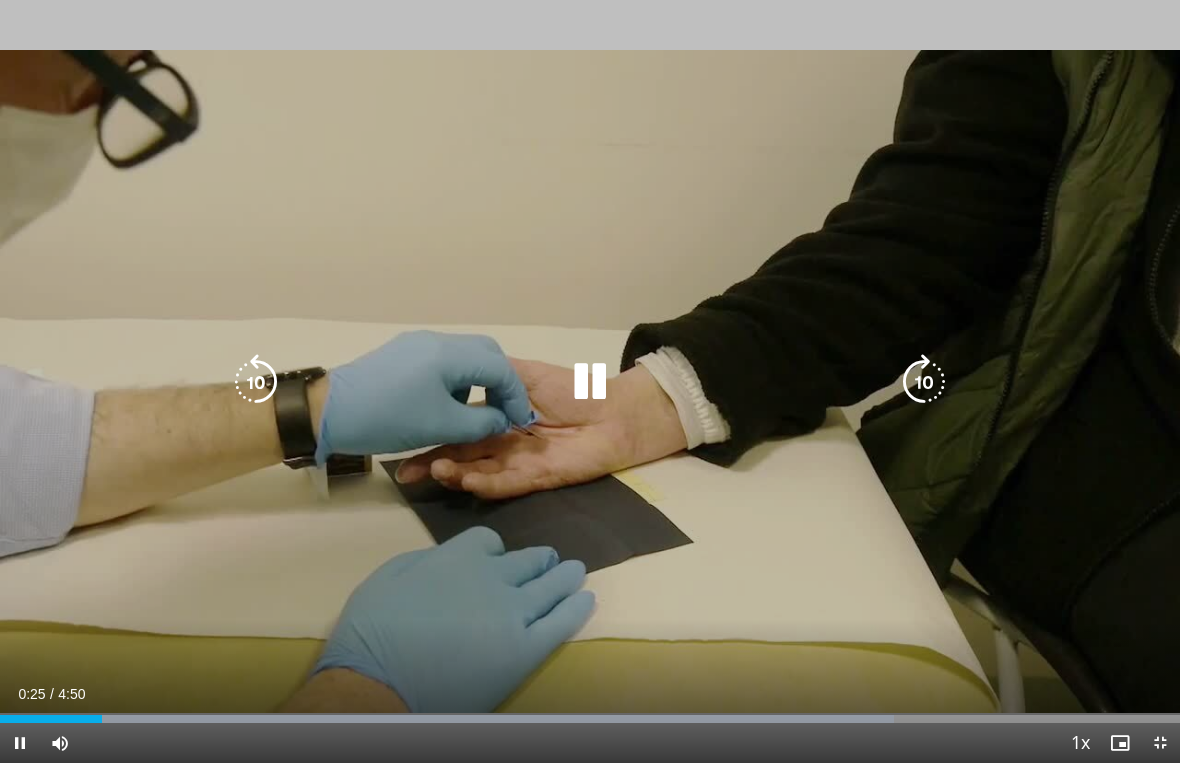 click at bounding box center [924, 382] 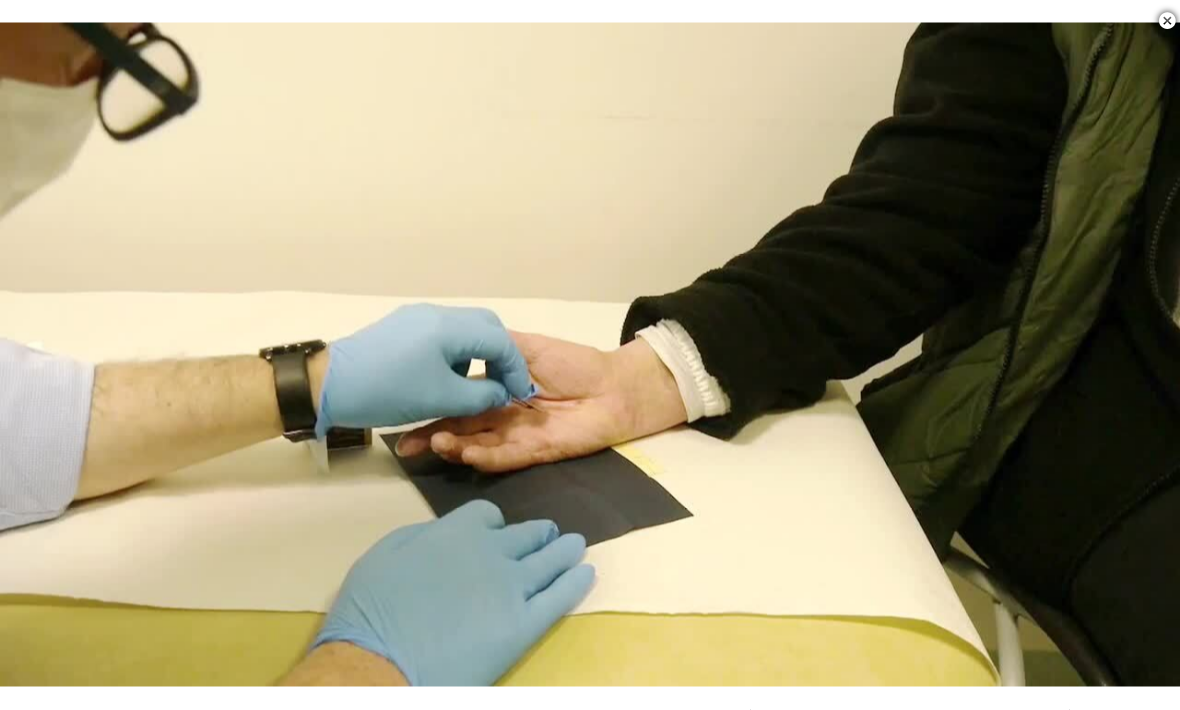 scroll, scrollTop: 585, scrollLeft: 0, axis: vertical 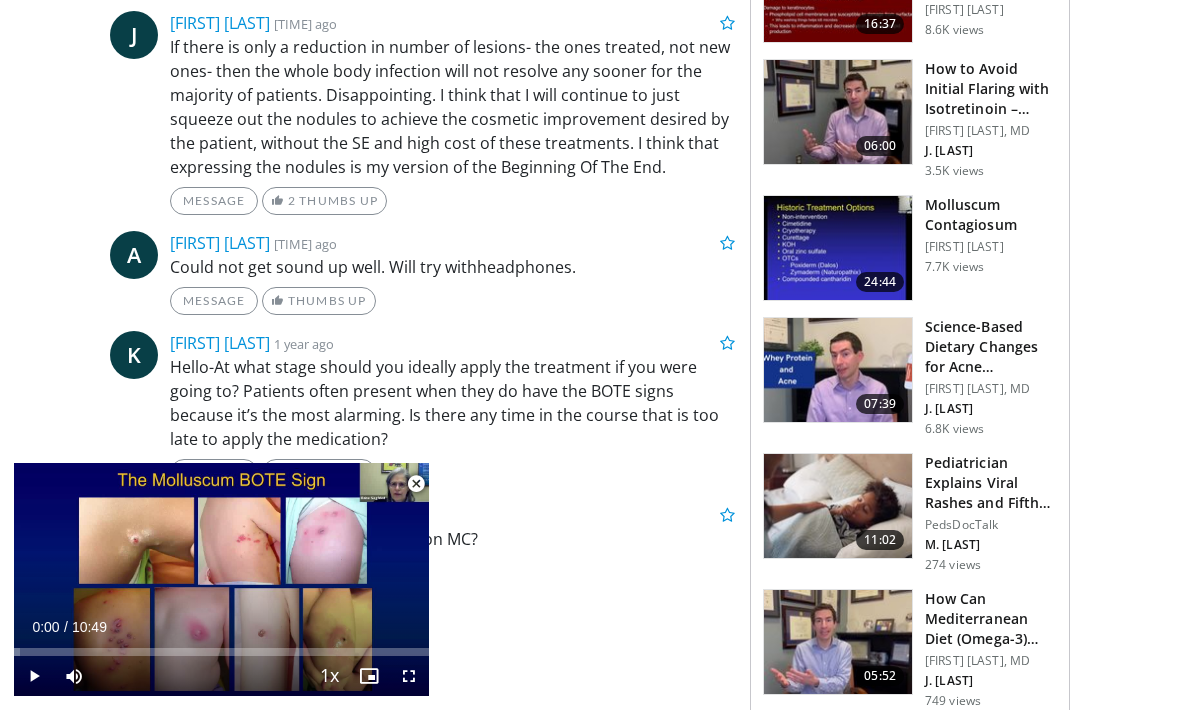 click at bounding box center [838, 506] 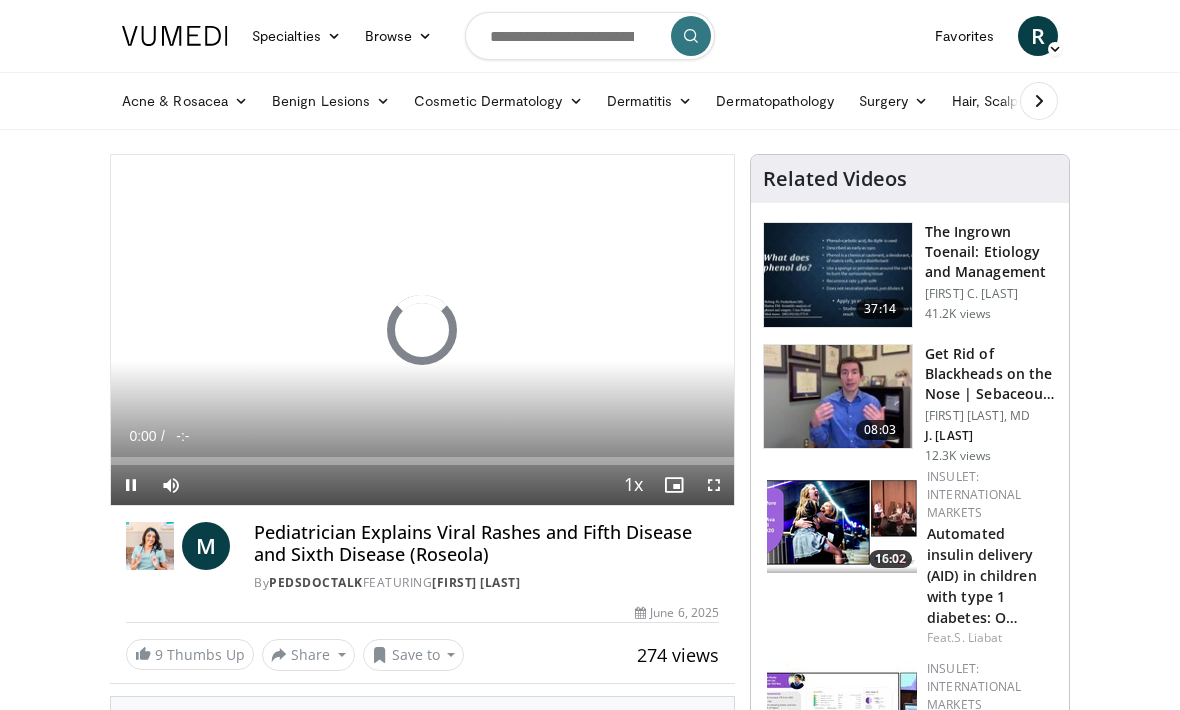 scroll, scrollTop: 0, scrollLeft: 0, axis: both 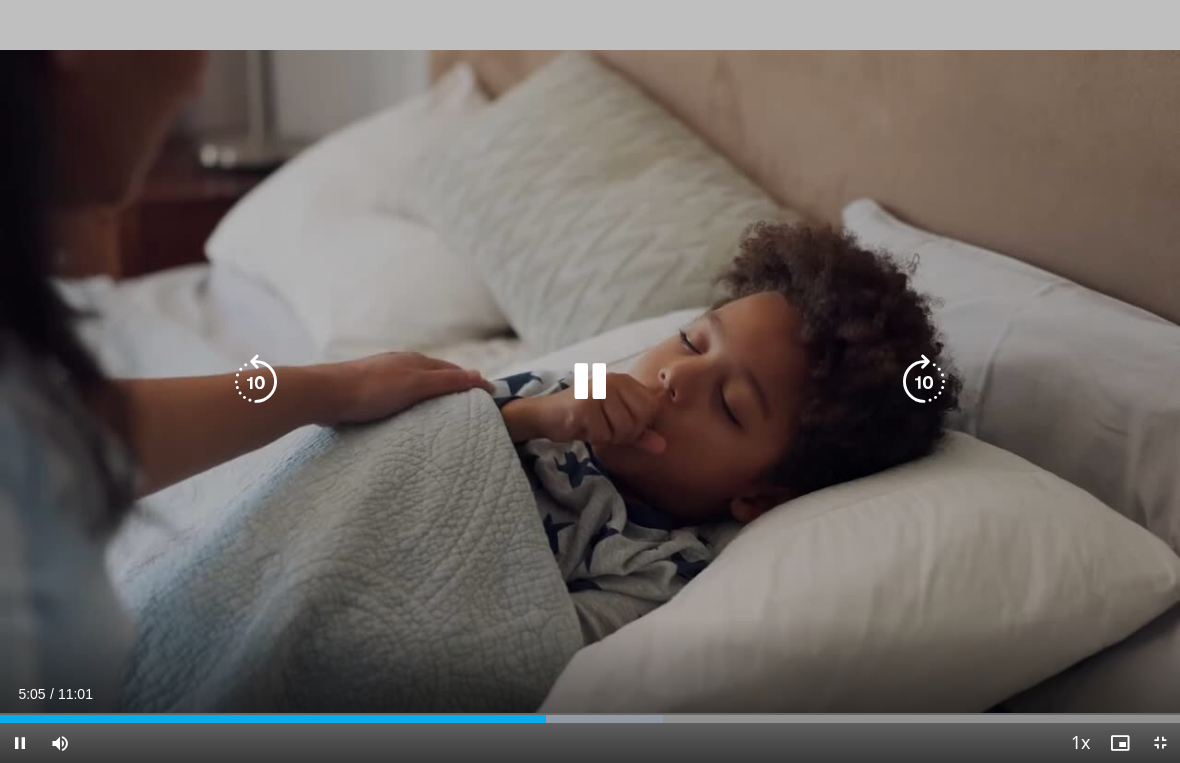 click at bounding box center (924, 382) 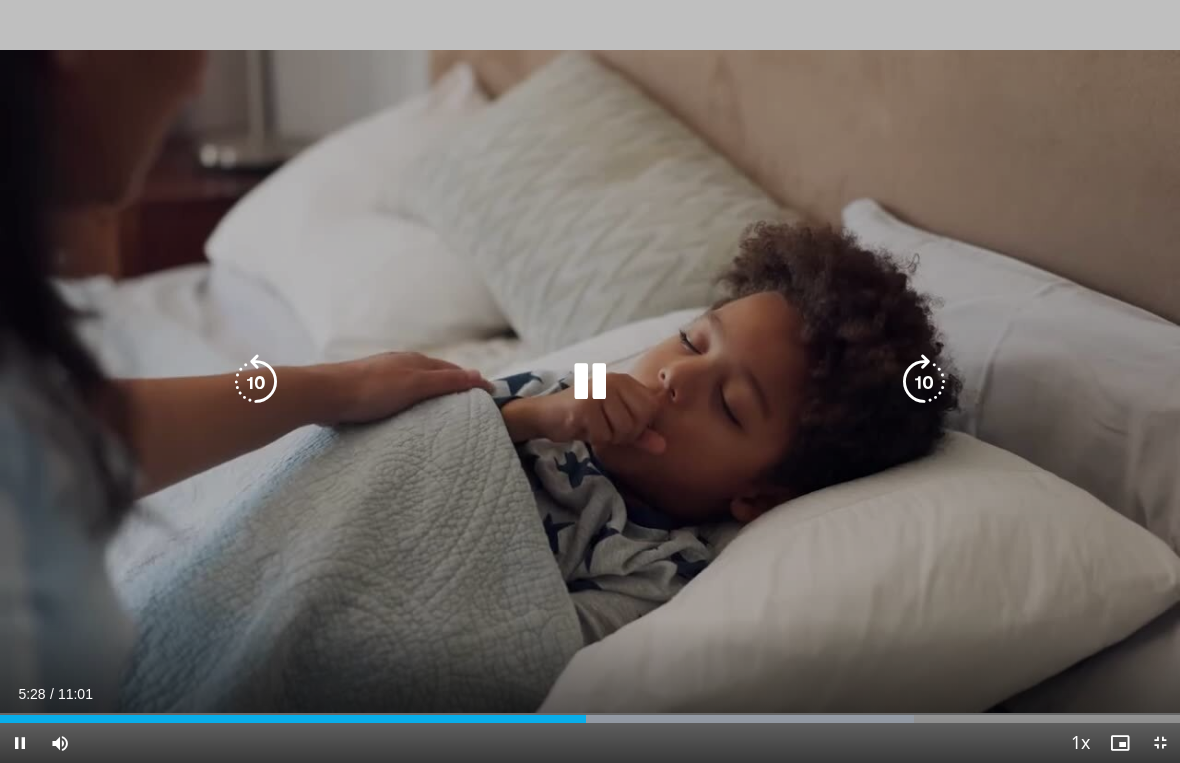 click at bounding box center (924, 382) 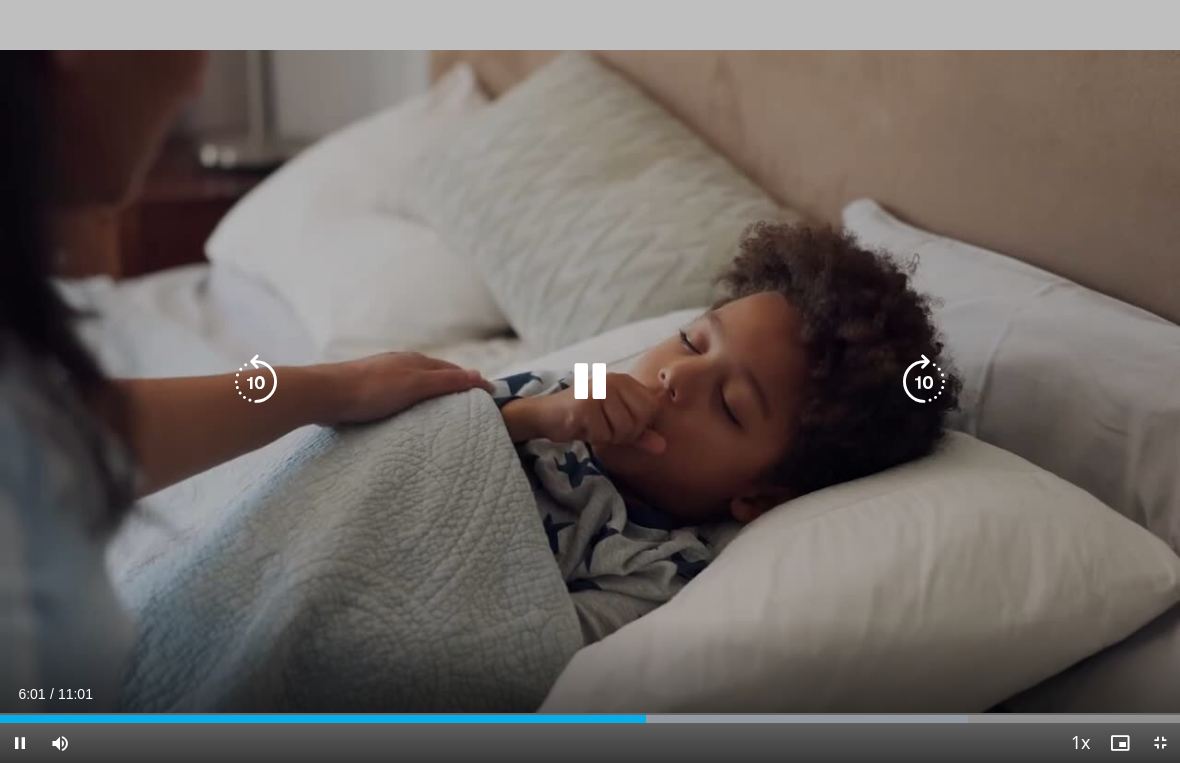 click at bounding box center (924, 382) 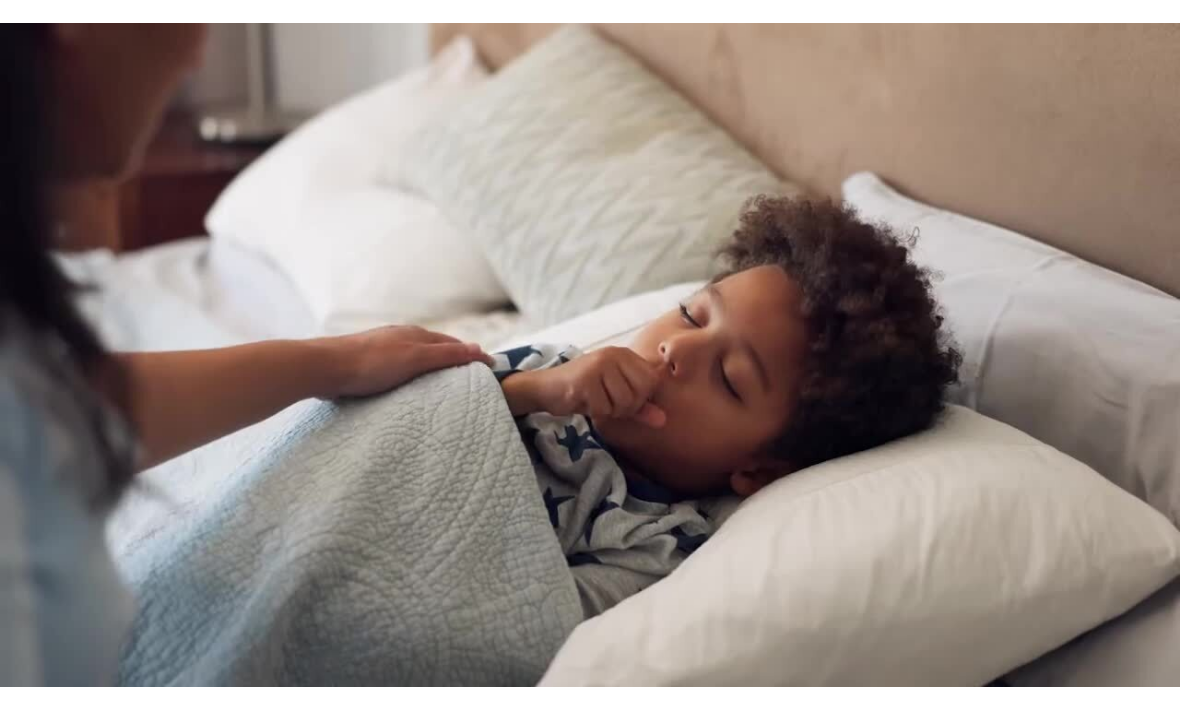 scroll, scrollTop: 0, scrollLeft: 0, axis: both 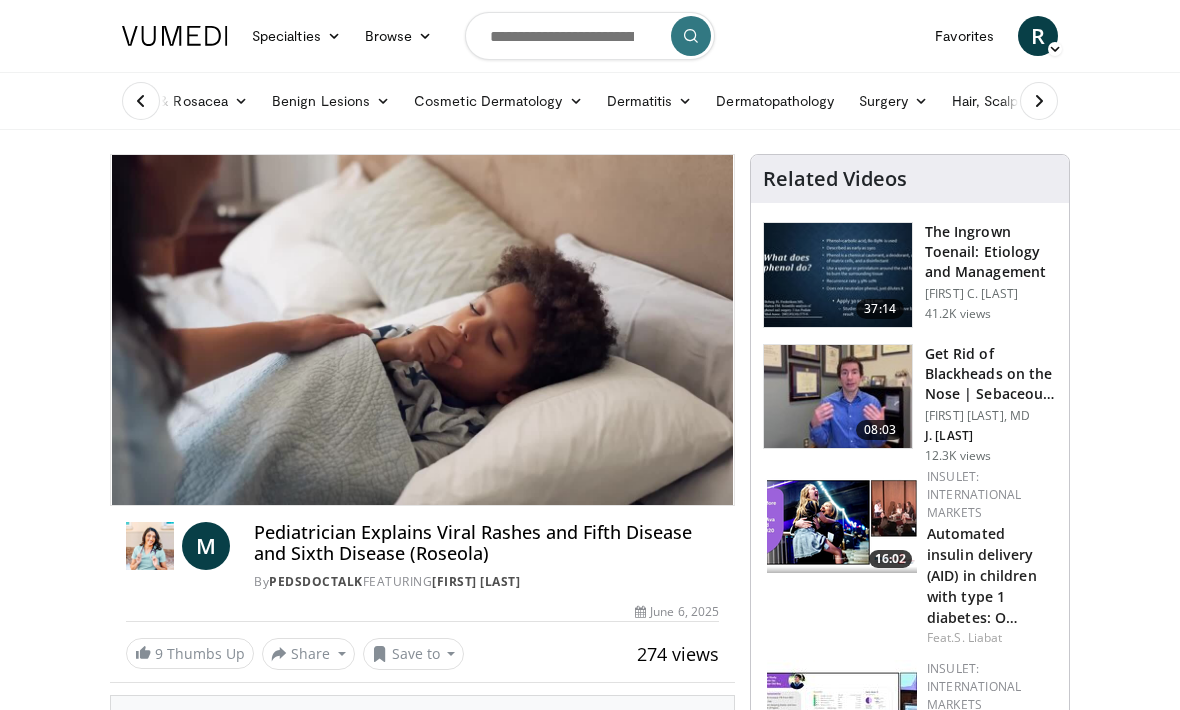click on "Benign Lesions" at bounding box center (331, 101) 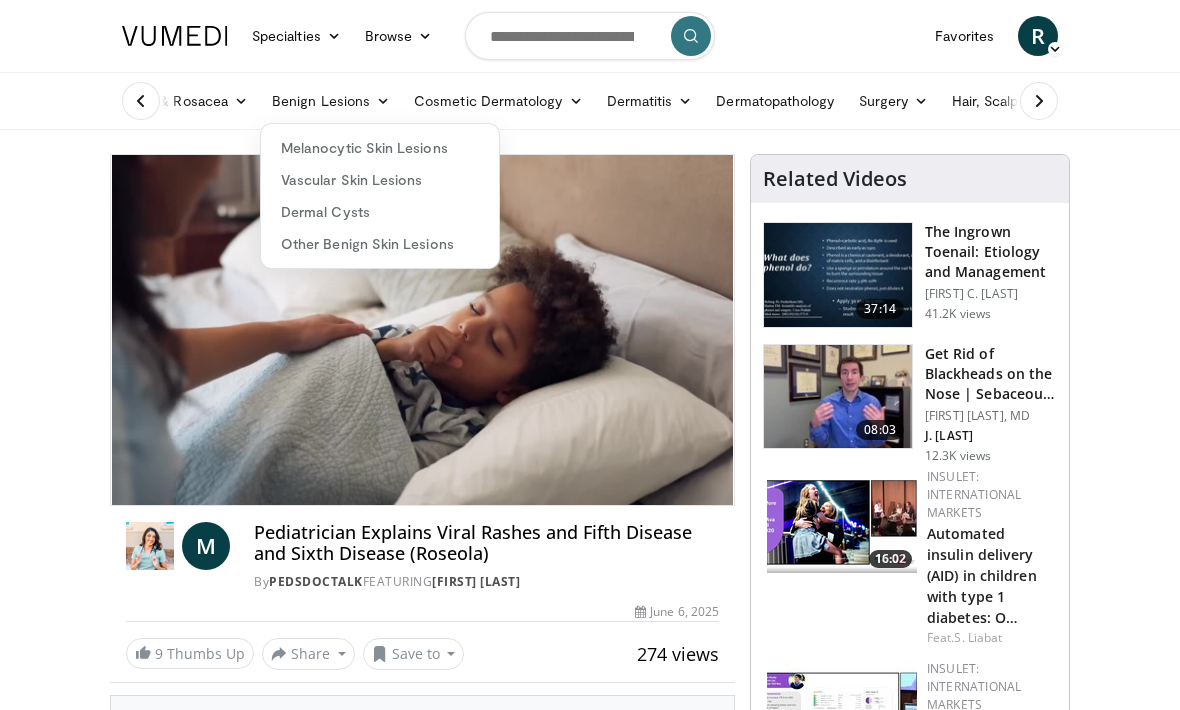 click on "Dermatitis" at bounding box center [650, 101] 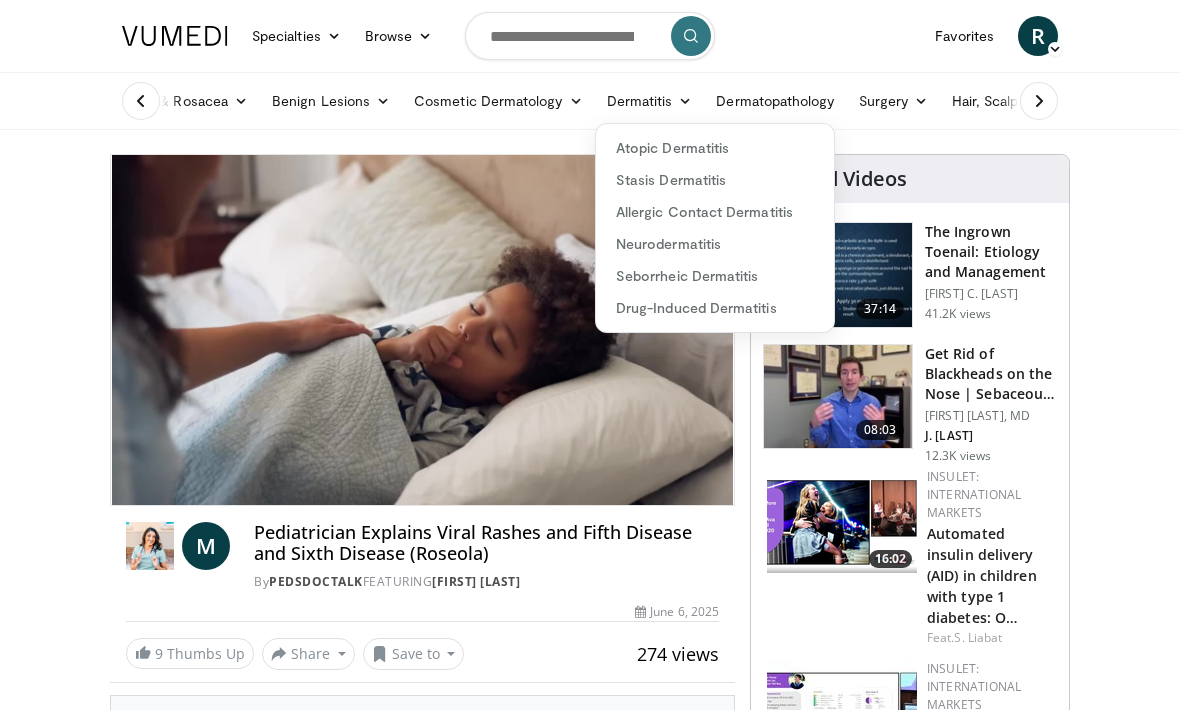 click on "Stasis Dermatitis" at bounding box center (715, 180) 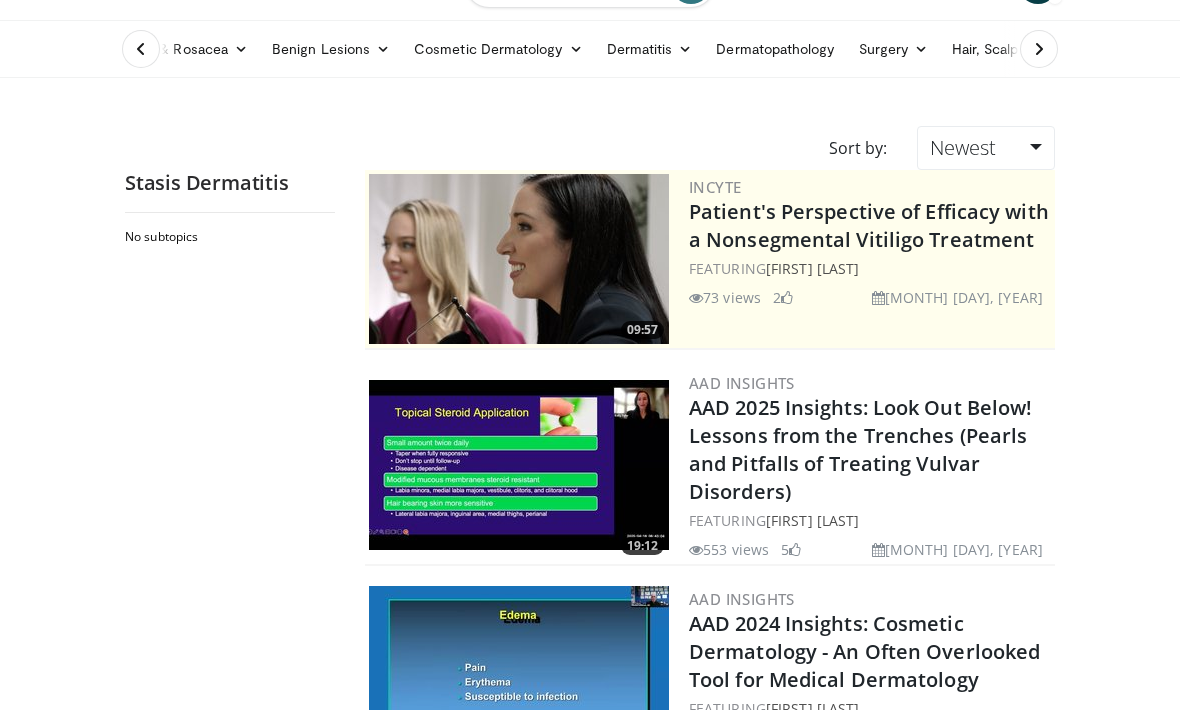 scroll, scrollTop: 51, scrollLeft: 0, axis: vertical 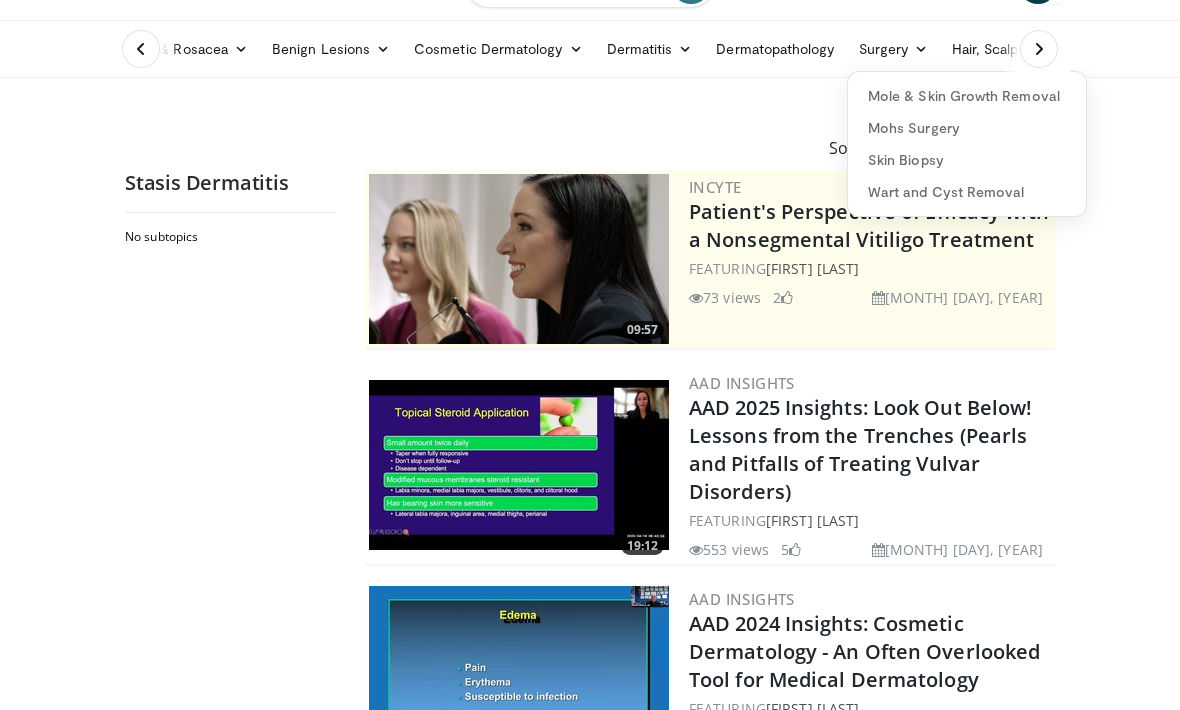 click on "Dermatitis" at bounding box center [650, 49] 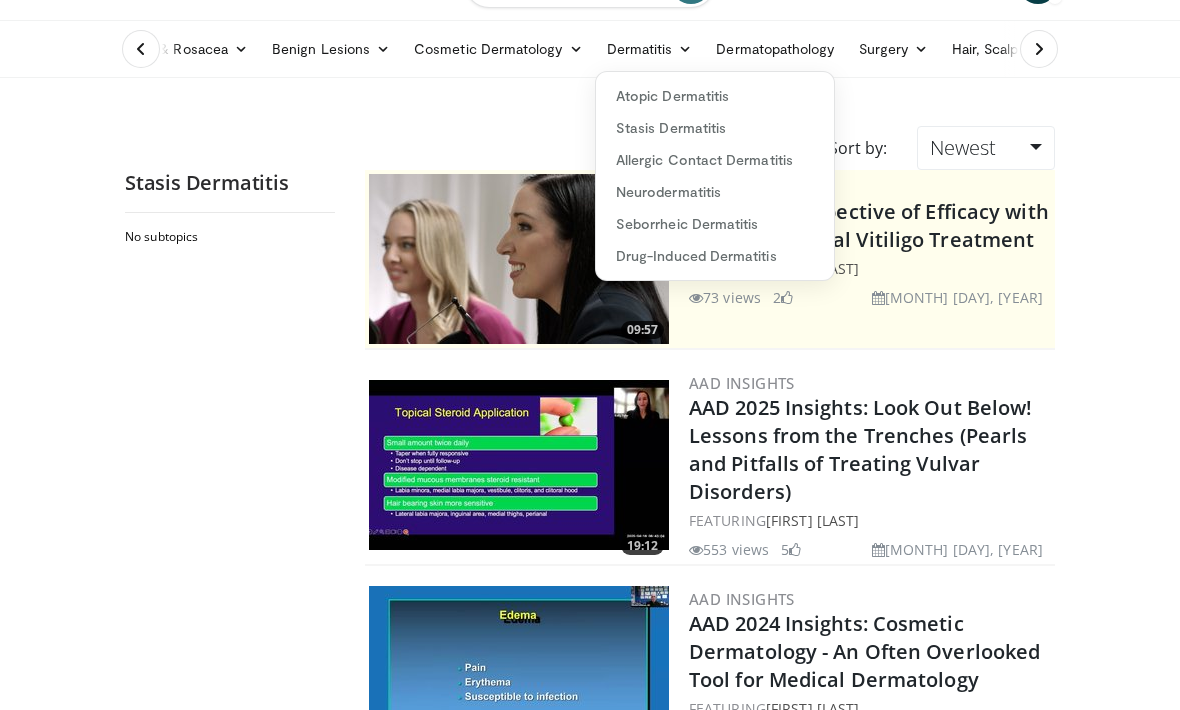 click on "Benign Lesions" at bounding box center [331, 49] 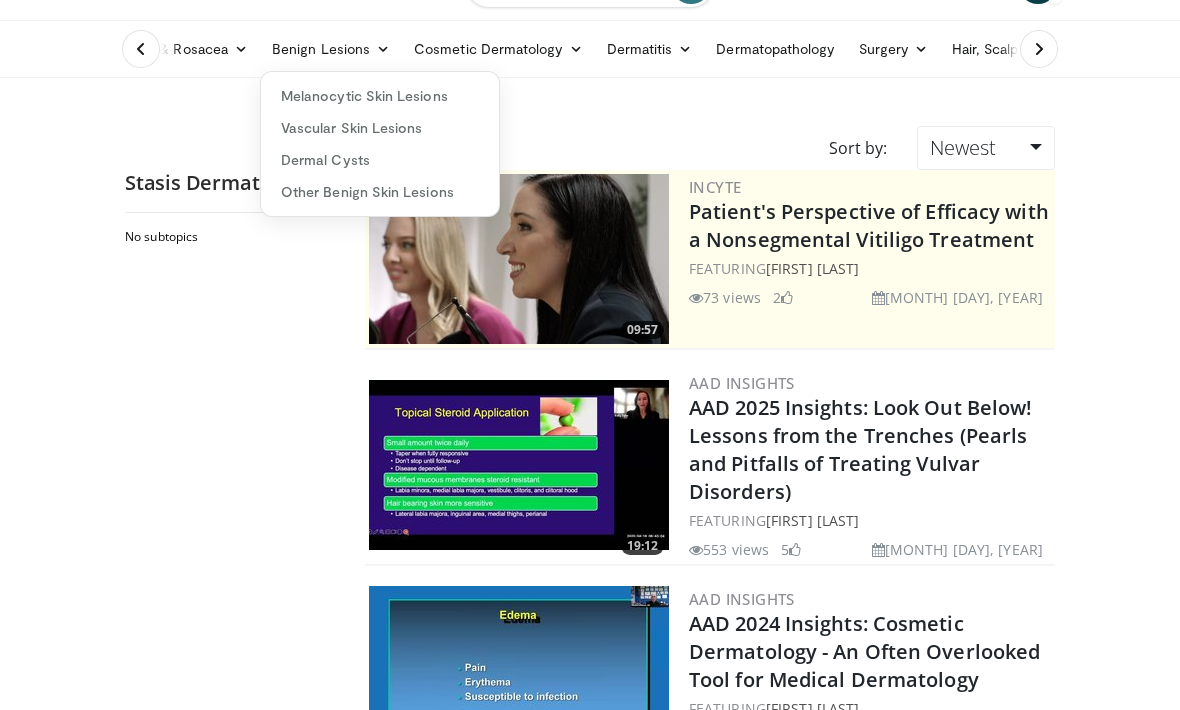click on "Vascular Skin Lesions" at bounding box center (380, 128) 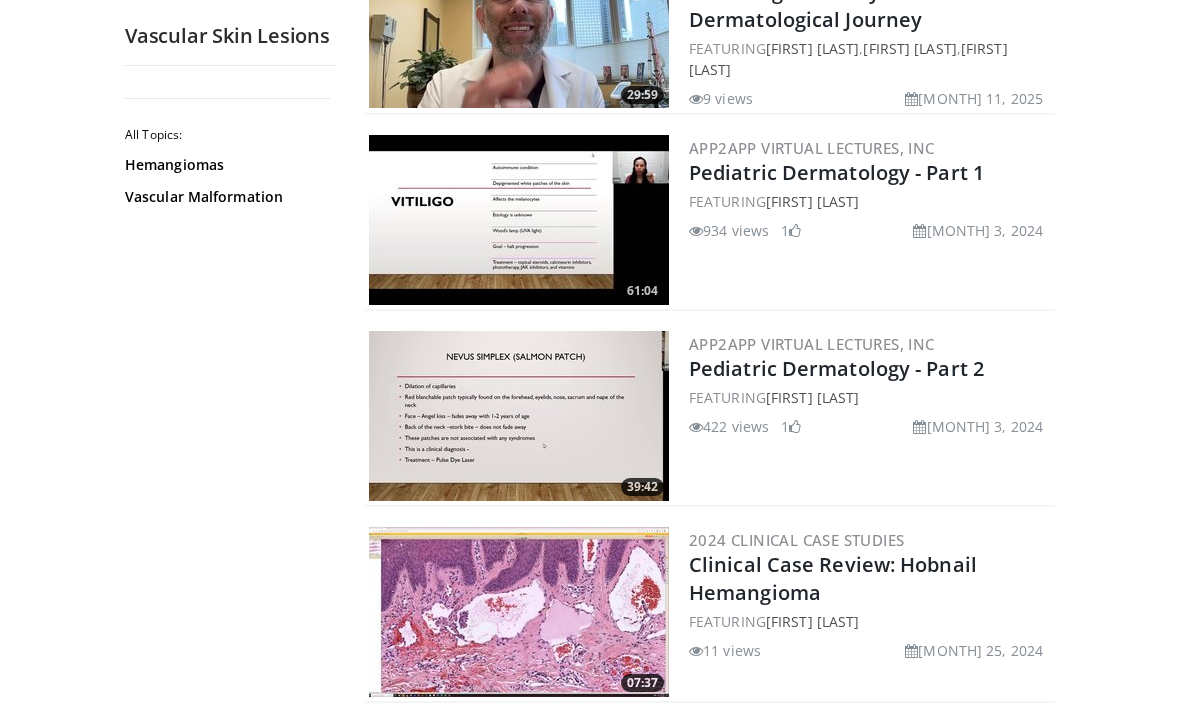 scroll, scrollTop: 1122, scrollLeft: 0, axis: vertical 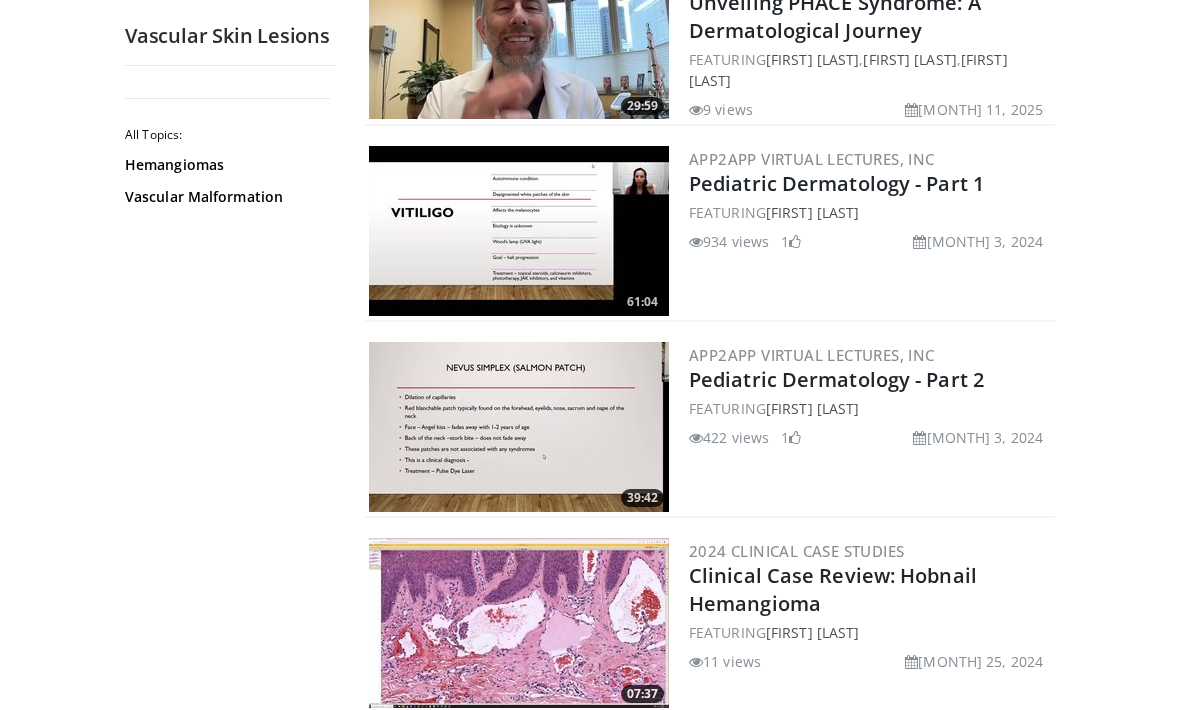 click at bounding box center (519, 231) 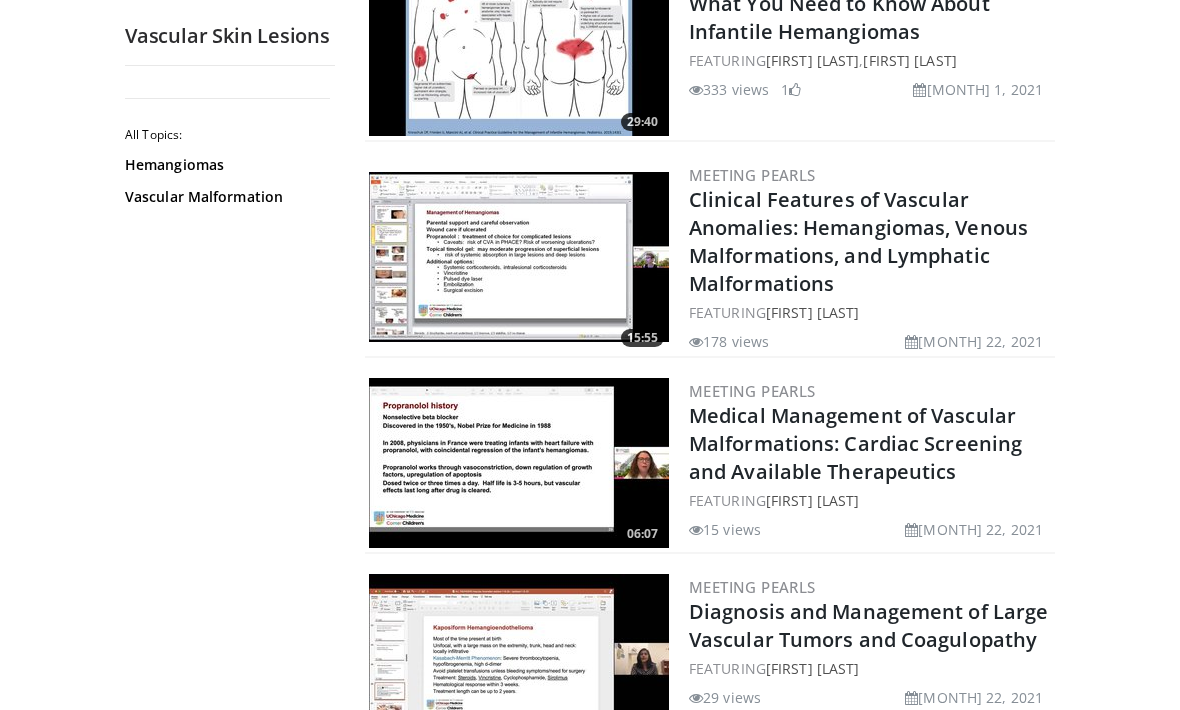 scroll, scrollTop: 4056, scrollLeft: 0, axis: vertical 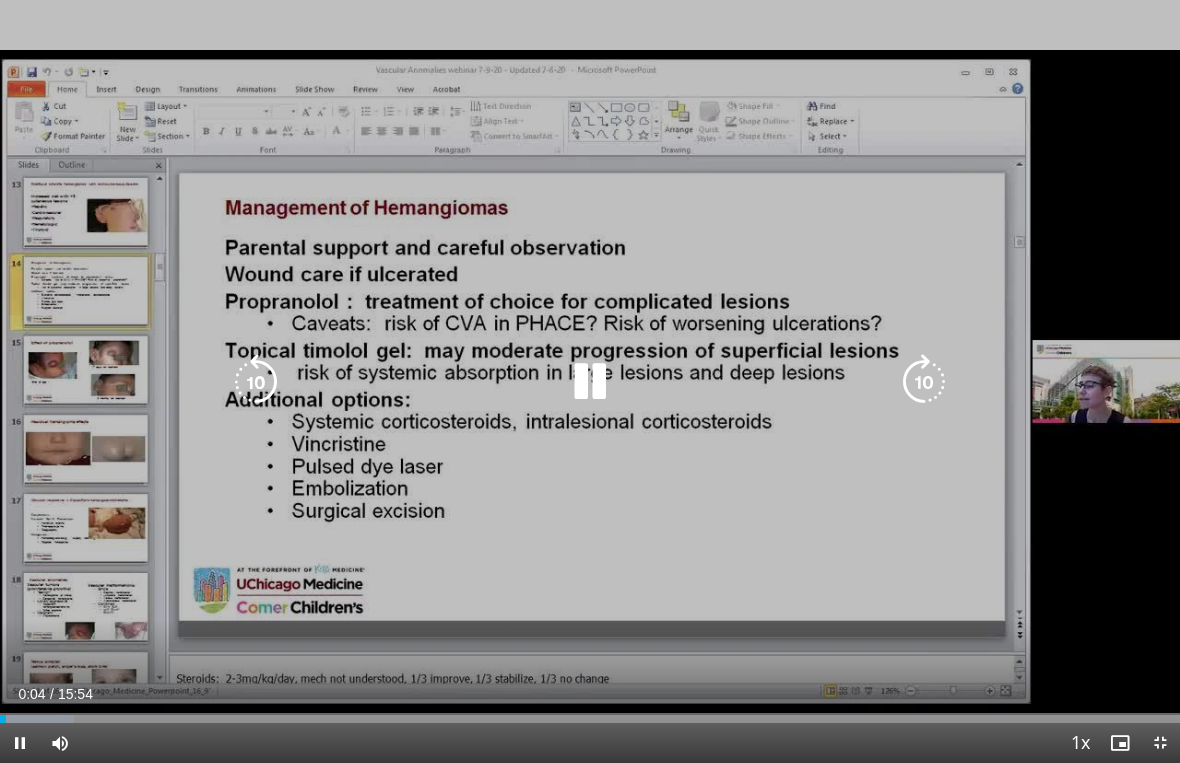 click at bounding box center (924, 382) 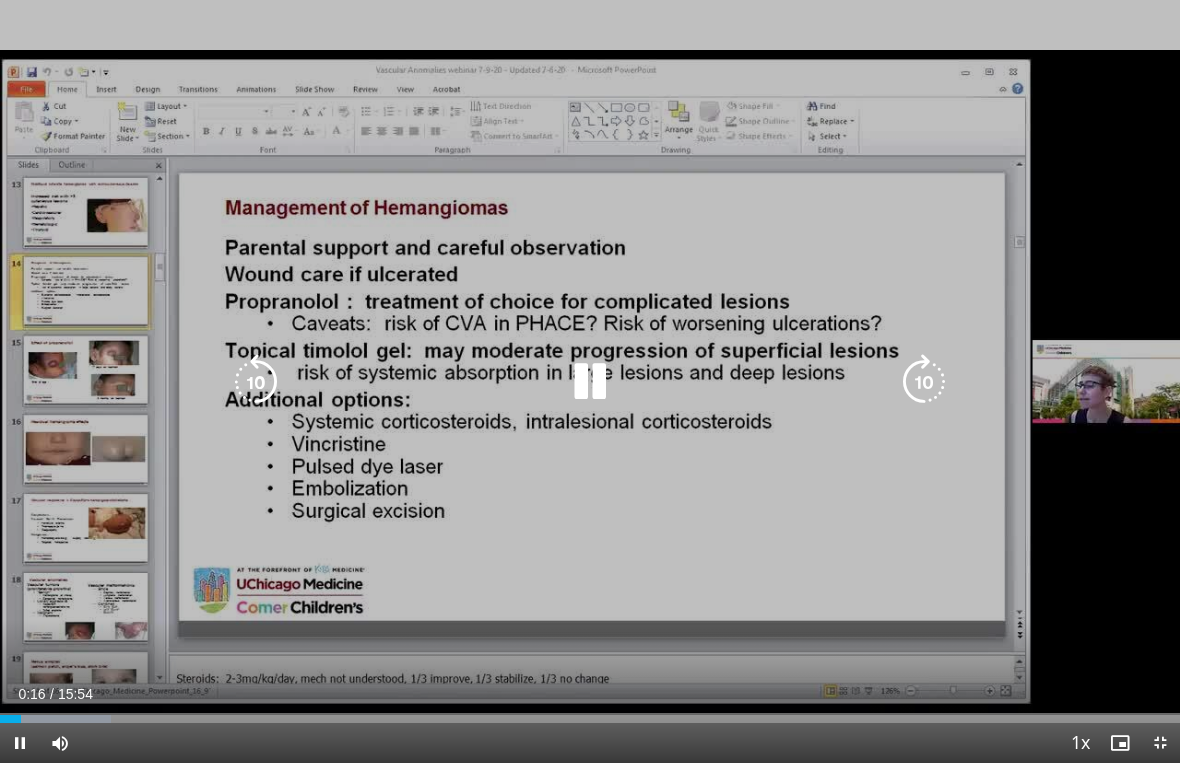 click at bounding box center (924, 382) 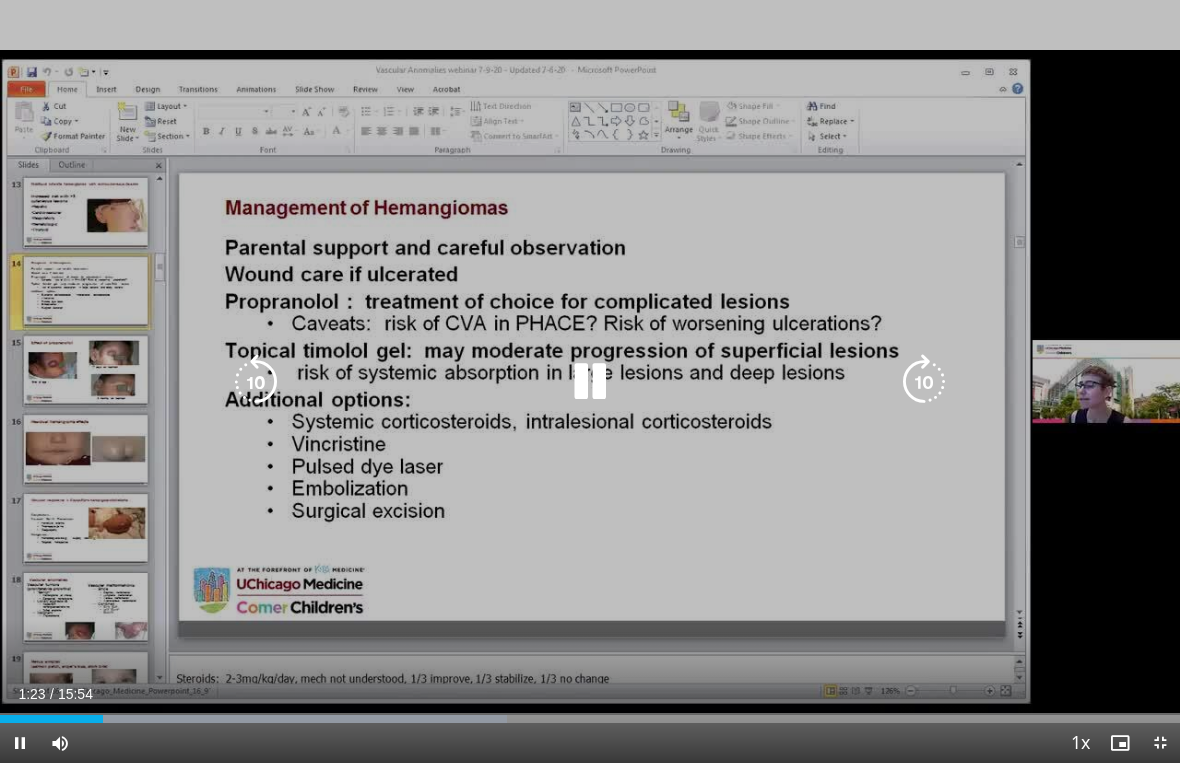 click at bounding box center (590, 382) 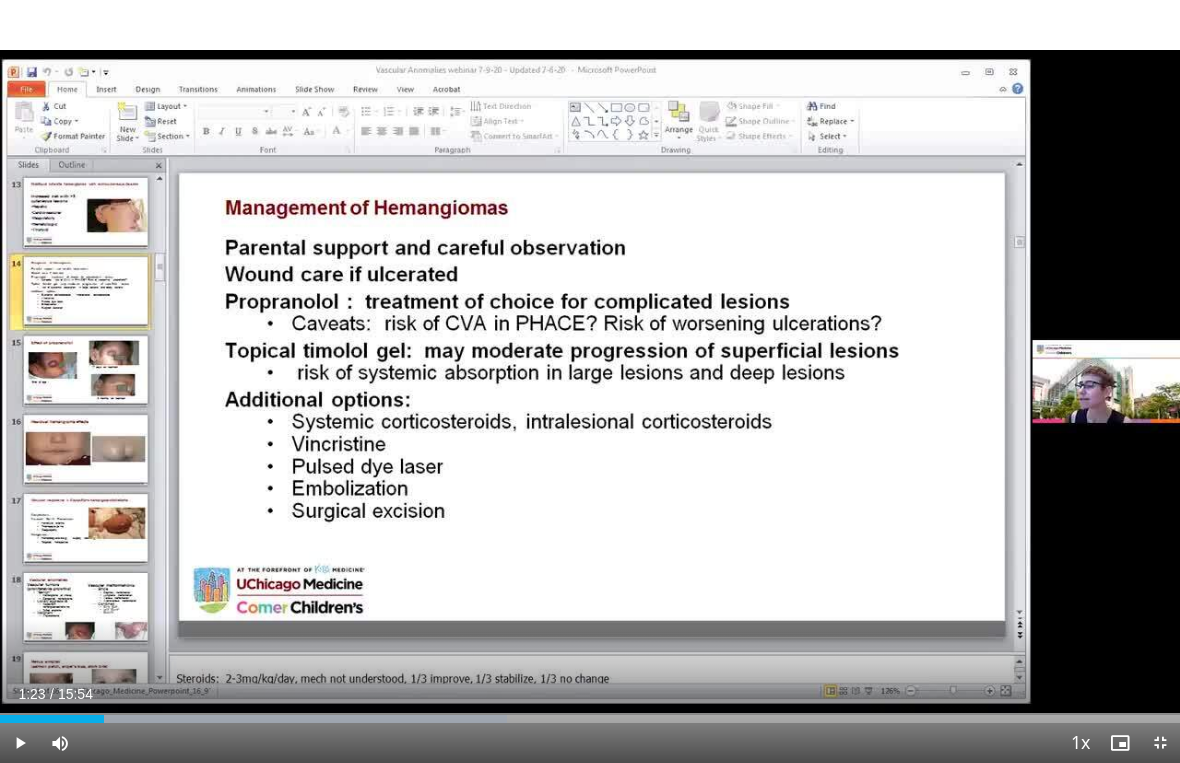 click on "10 seconds
Tap to unmute" at bounding box center [590, 381] 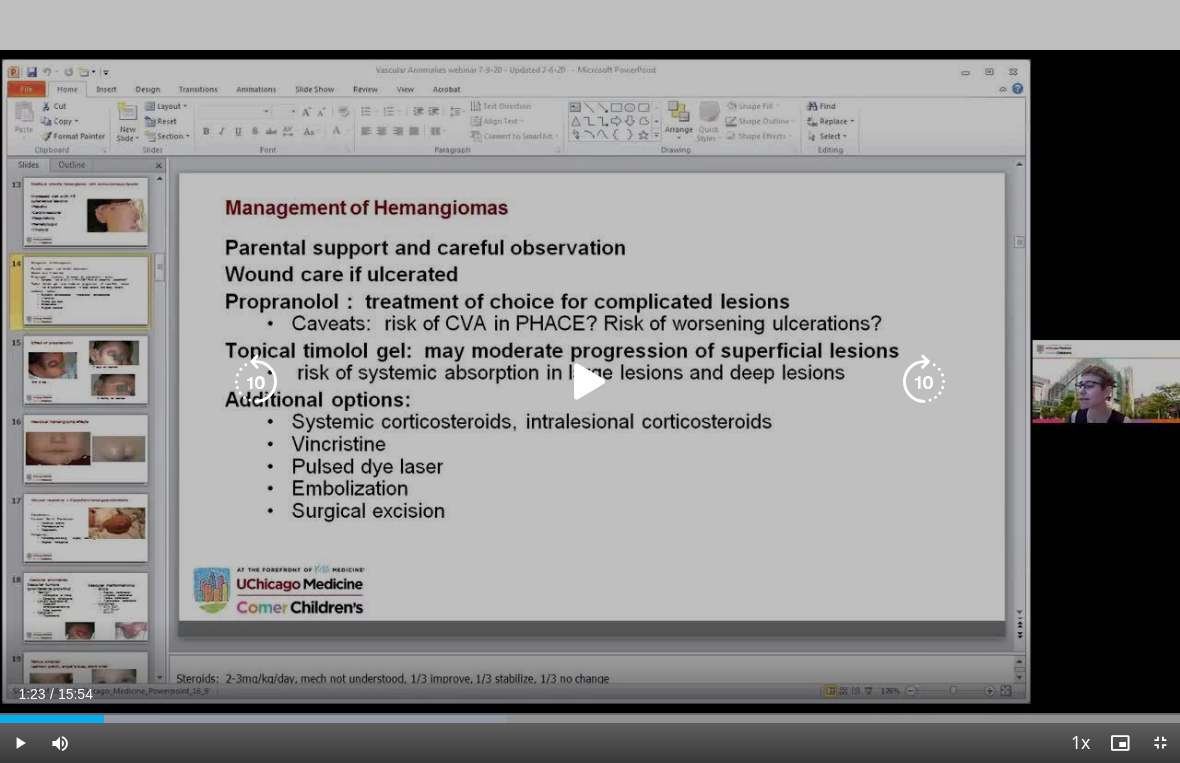 click at bounding box center [590, 382] 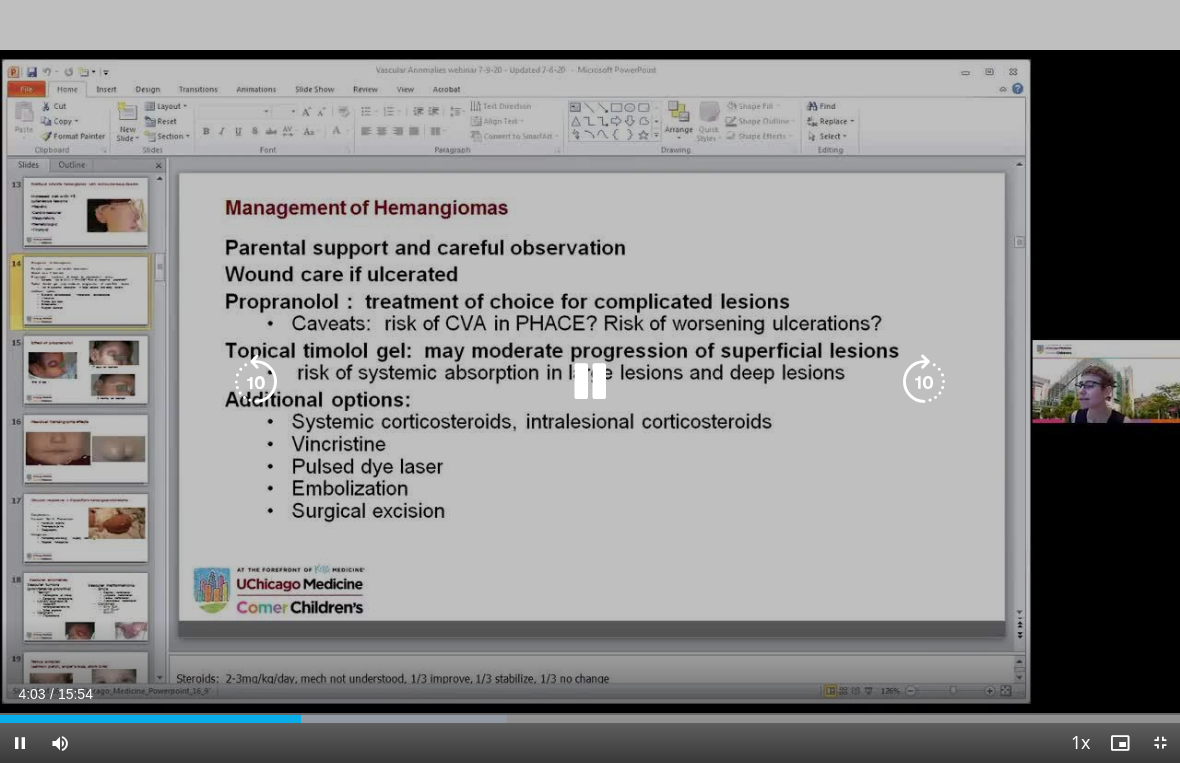 click at bounding box center (590, 382) 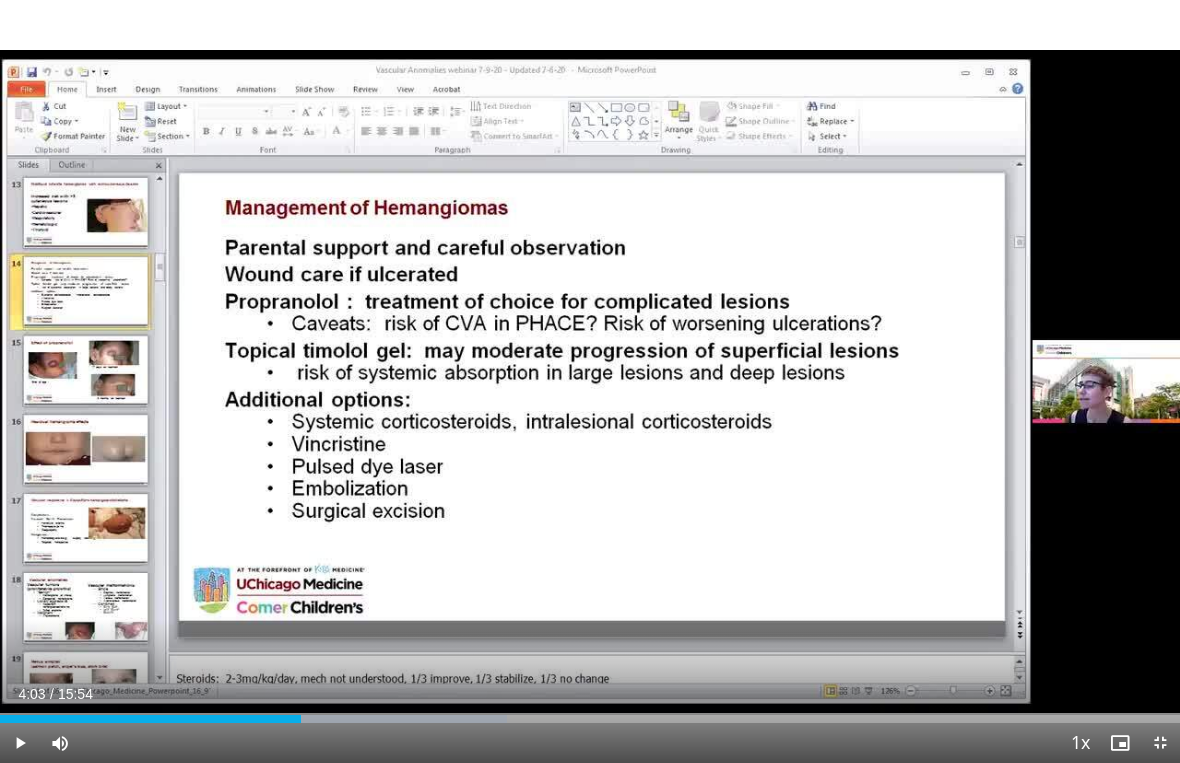 click on "10 seconds
Tap to unmute" at bounding box center [590, 381] 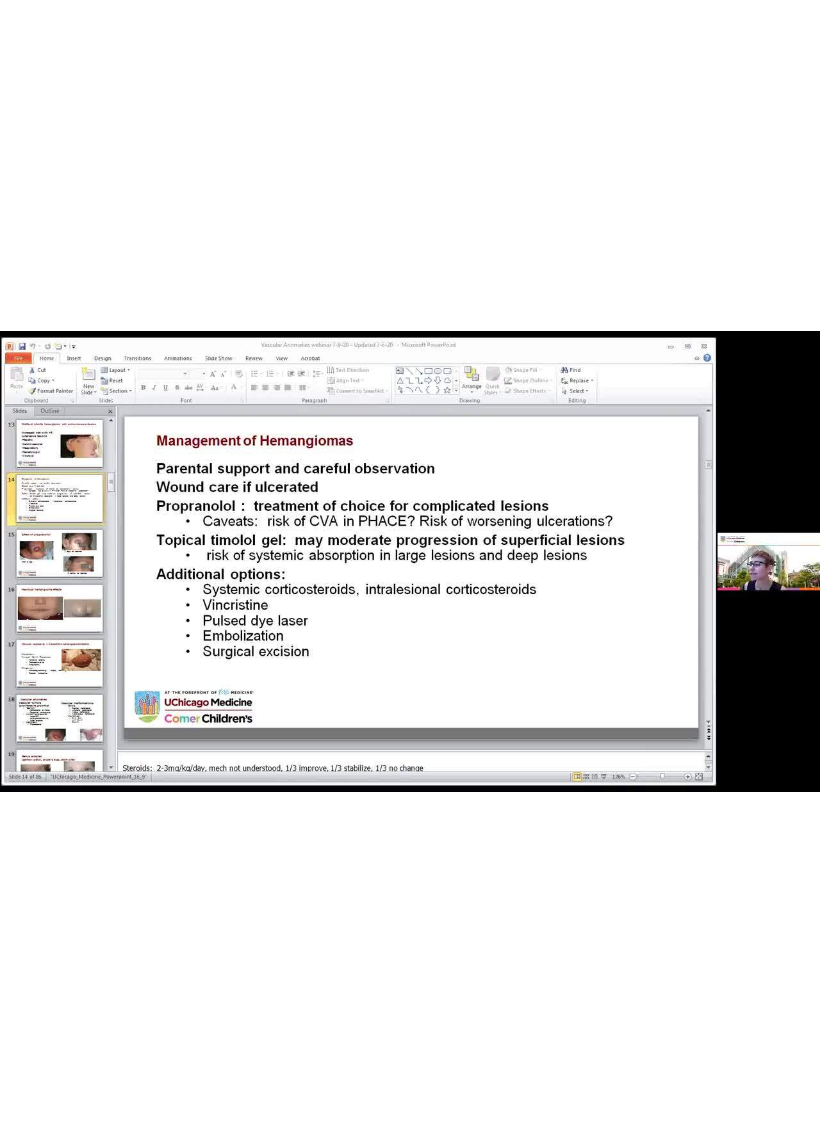 click on "Specialties
Adult & Family Medicine
Allergy, Asthma, Immunology
Anesthesiology
Cardiology
Dental
Dermatology
Endocrinology
Gastroenterology & Hepatology
General Surgery
Hematology & Oncology
Infectious Disease
Nephrology
Neurology
Neurosurgery
Obstetrics & Gynecology
Ophthalmology
Oral Maxillofacial
Orthopaedics
Otolaryngology
Pediatrics
Plastic Surgery
Podiatry
Psychiatry
Pulmonology
Radiation Oncology
Radiology
Rheumatology
Urology
Videos" at bounding box center (410, 537) 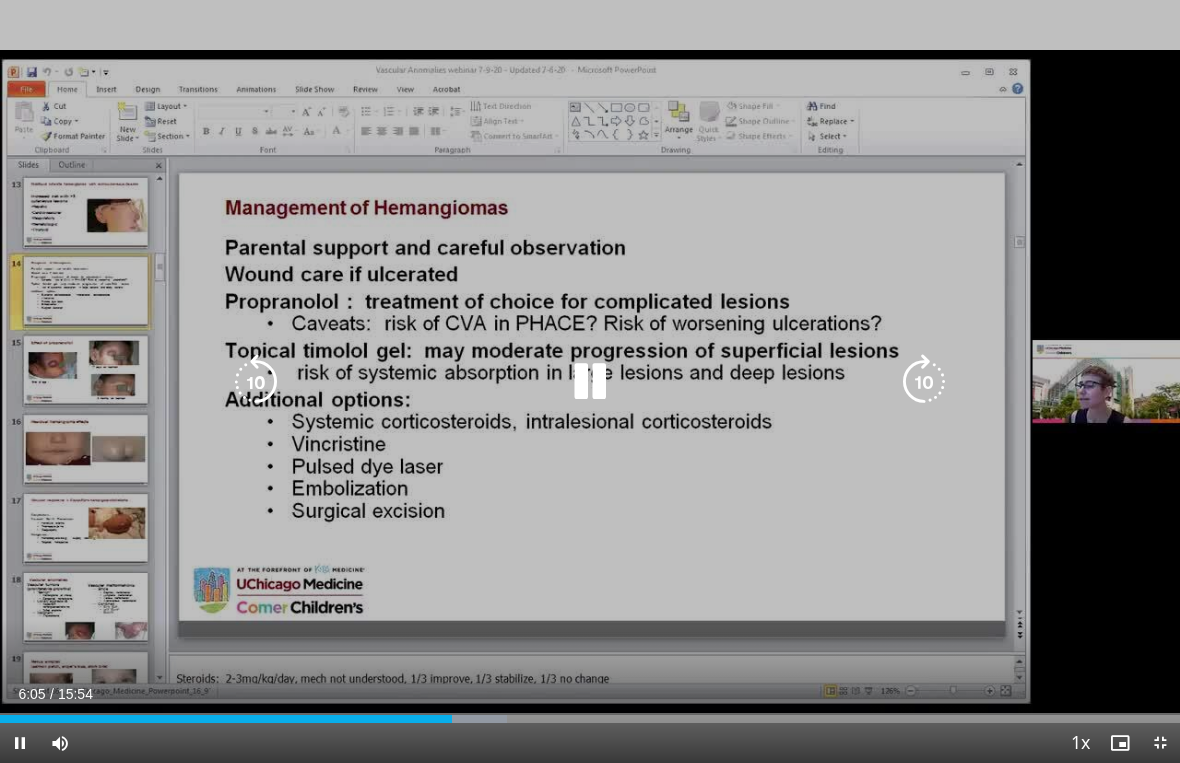 click at bounding box center [590, 382] 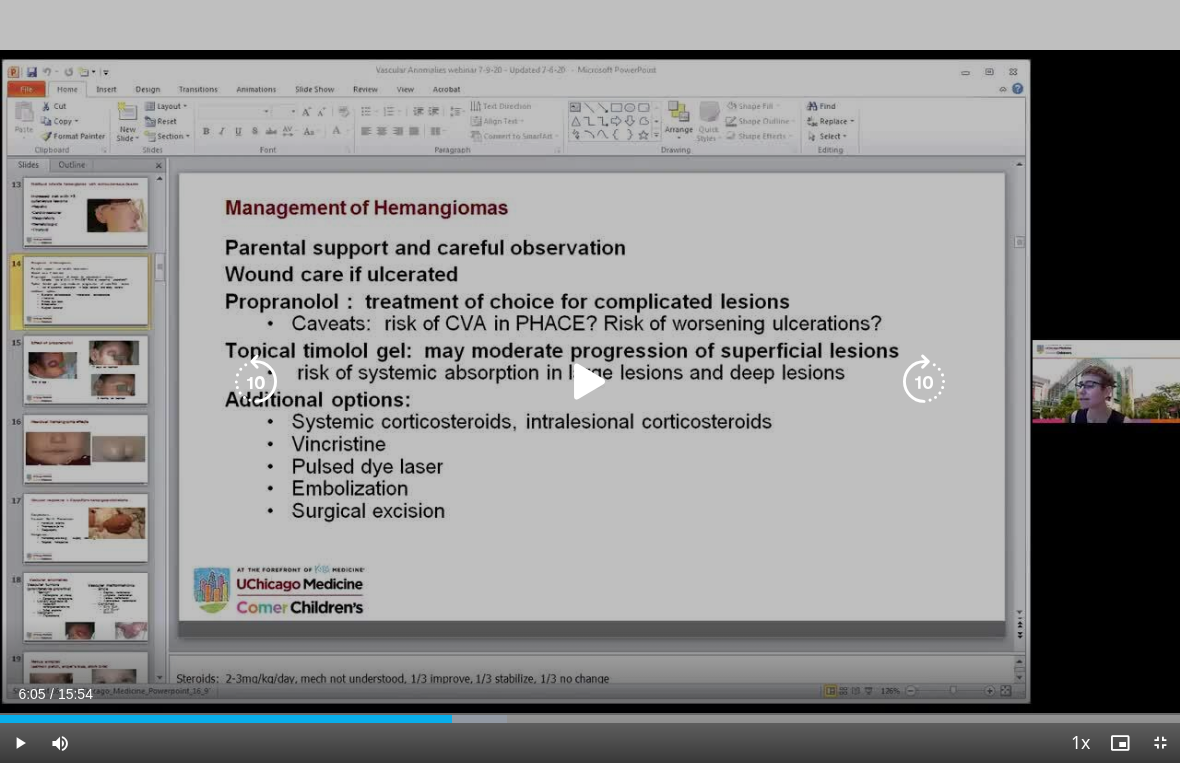 click at bounding box center (590, 382) 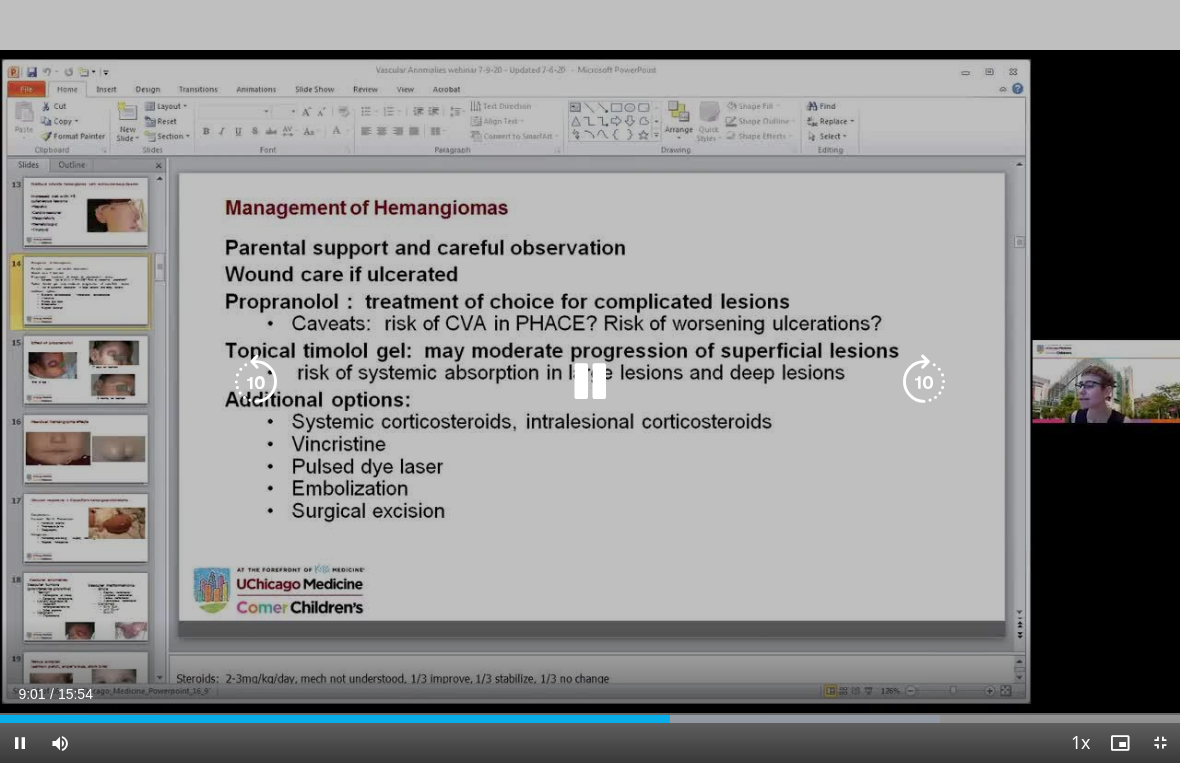 click at bounding box center [924, 382] 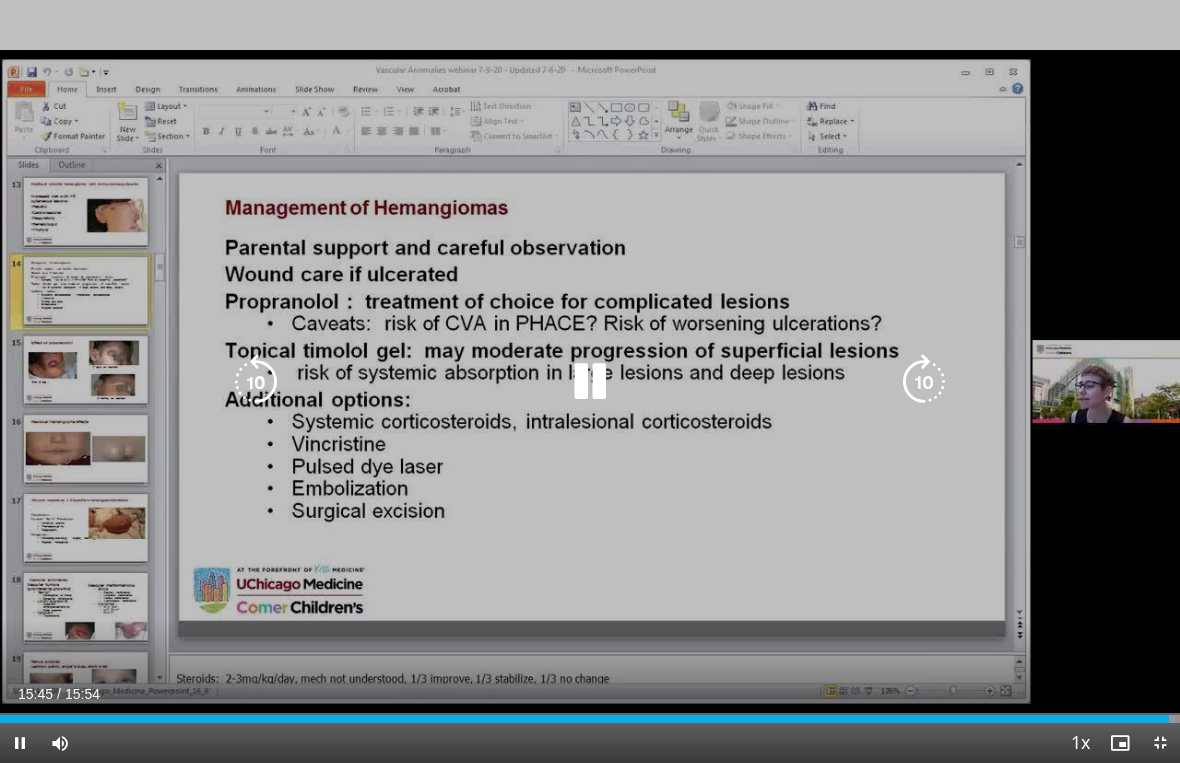 click at bounding box center (924, 382) 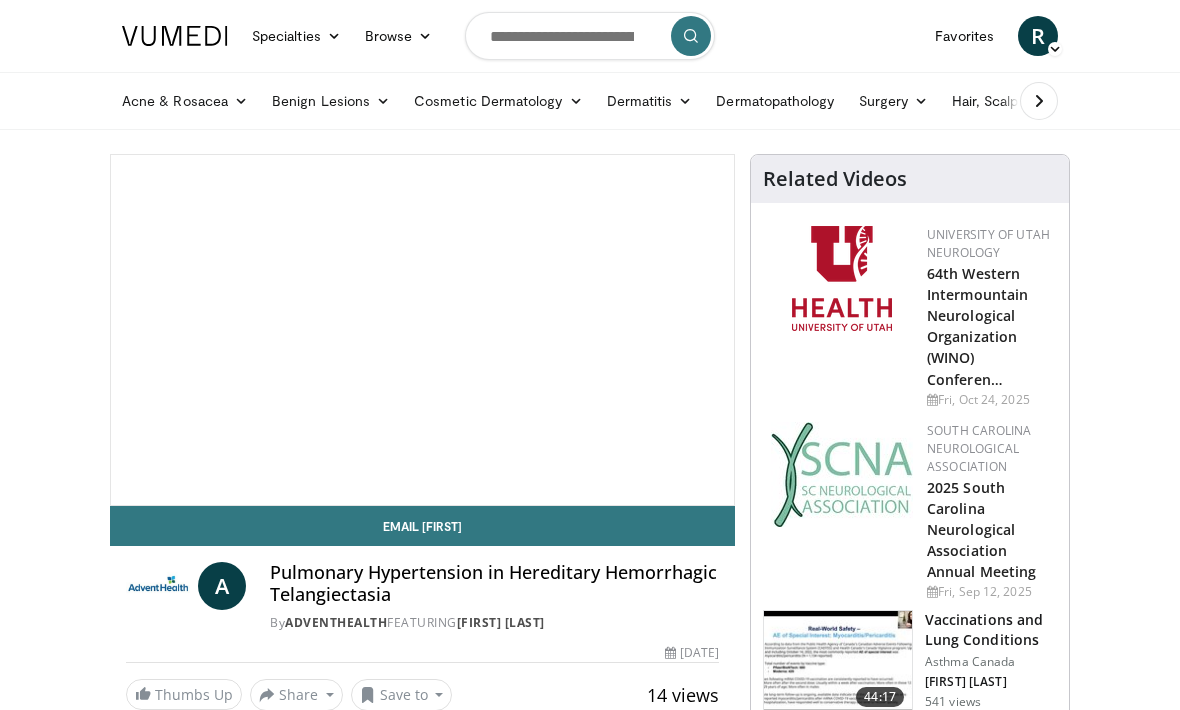 scroll, scrollTop: 0, scrollLeft: 0, axis: both 